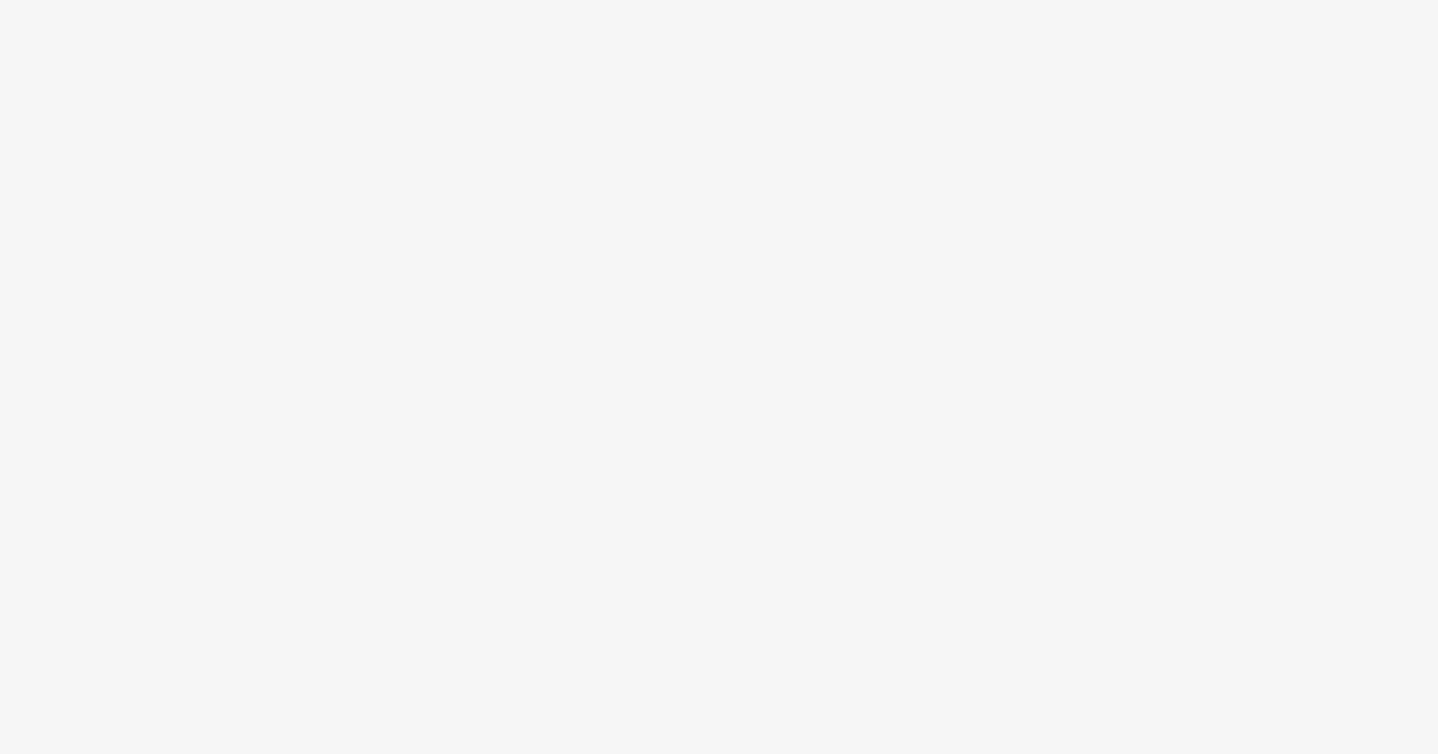 scroll, scrollTop: 0, scrollLeft: 0, axis: both 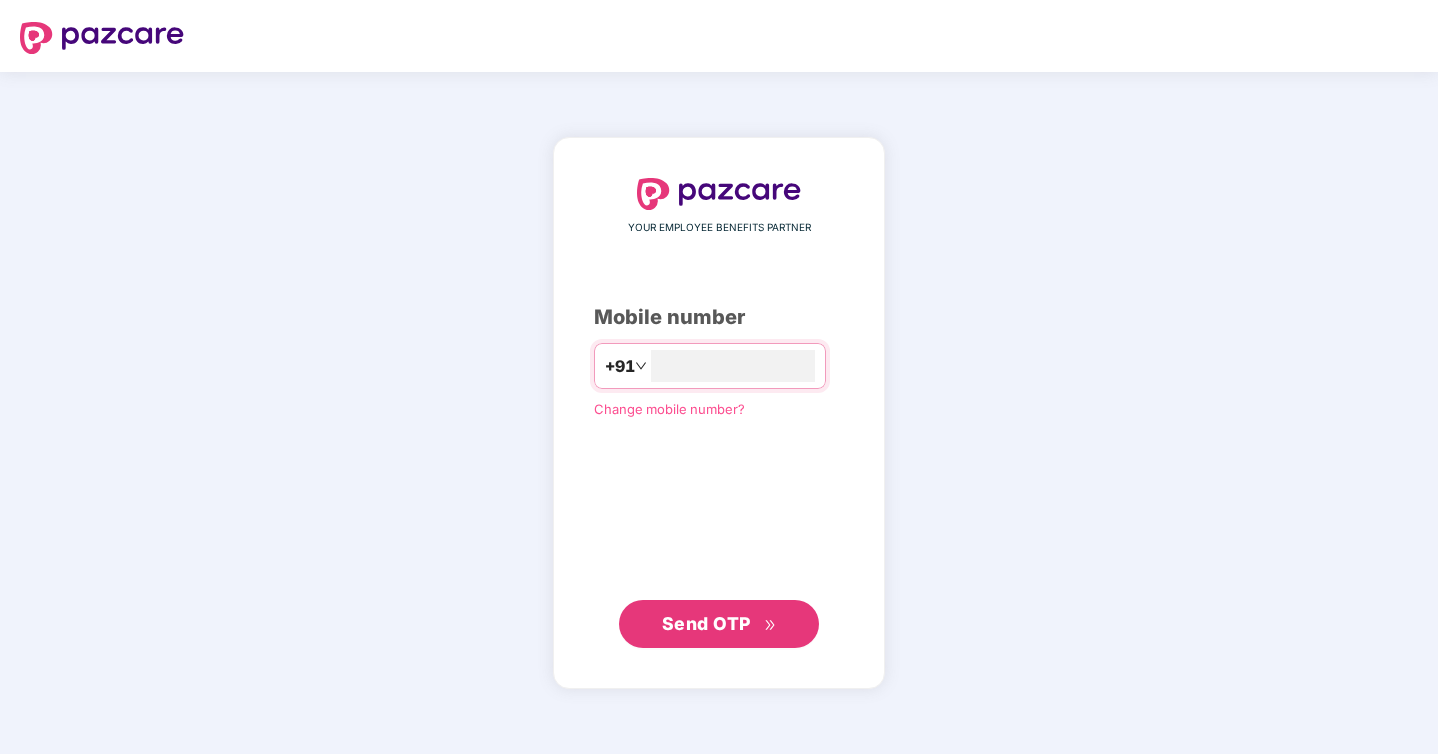 type on "**********" 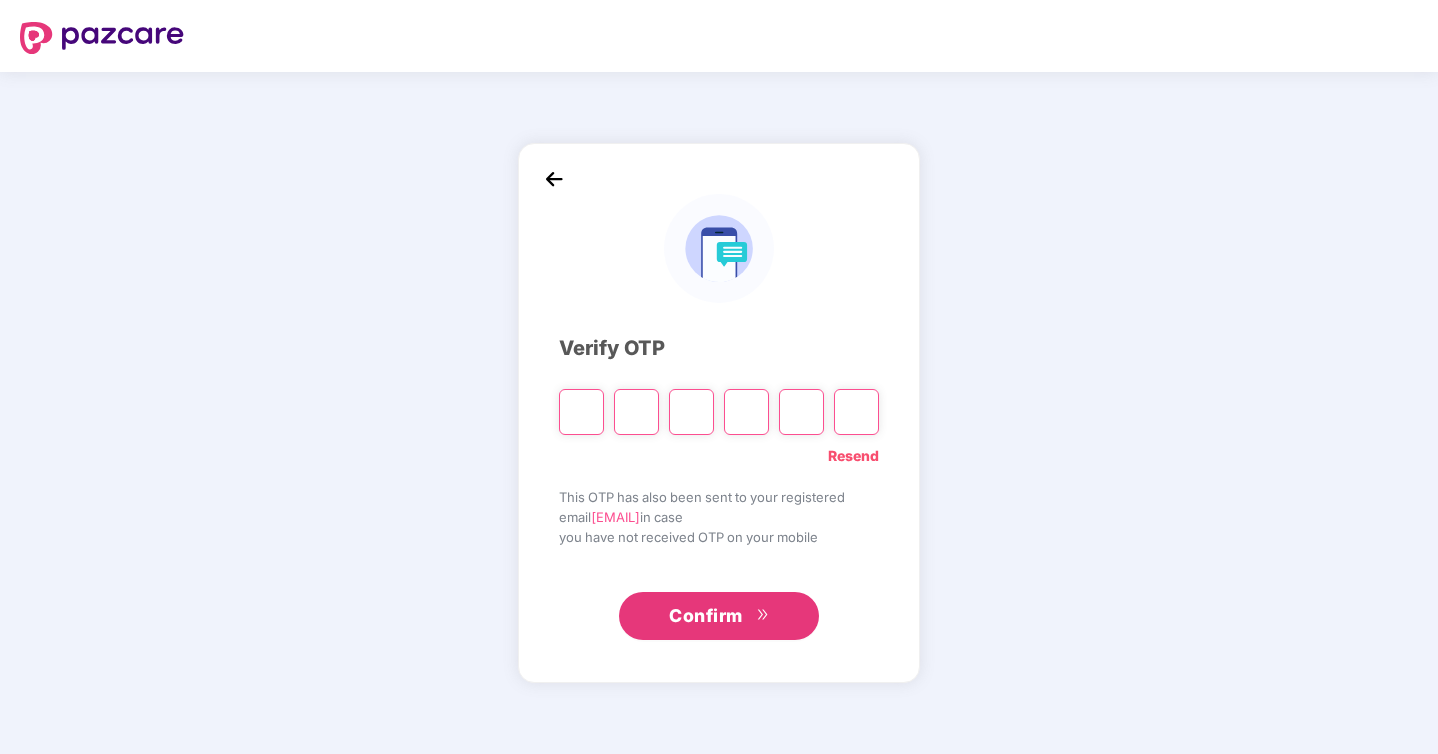 type on "*" 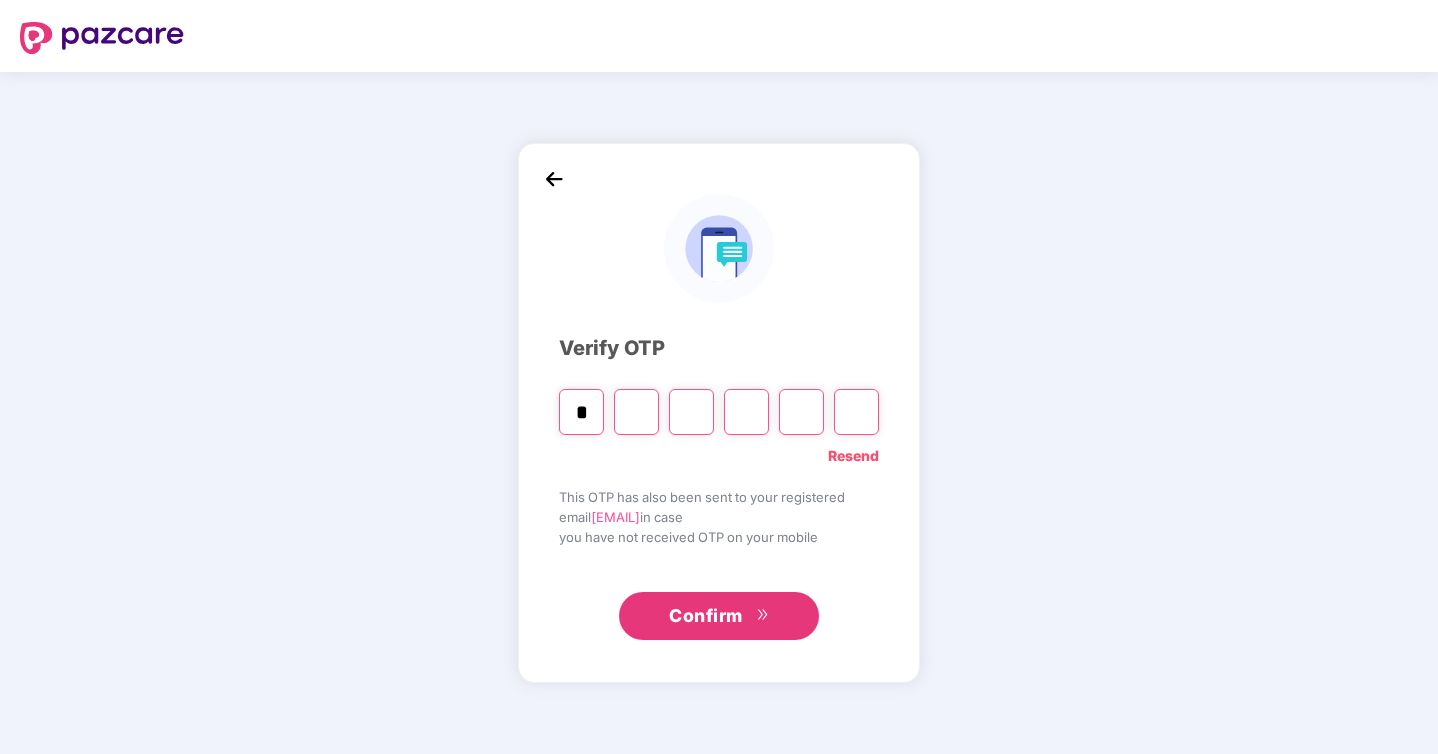 type on "*" 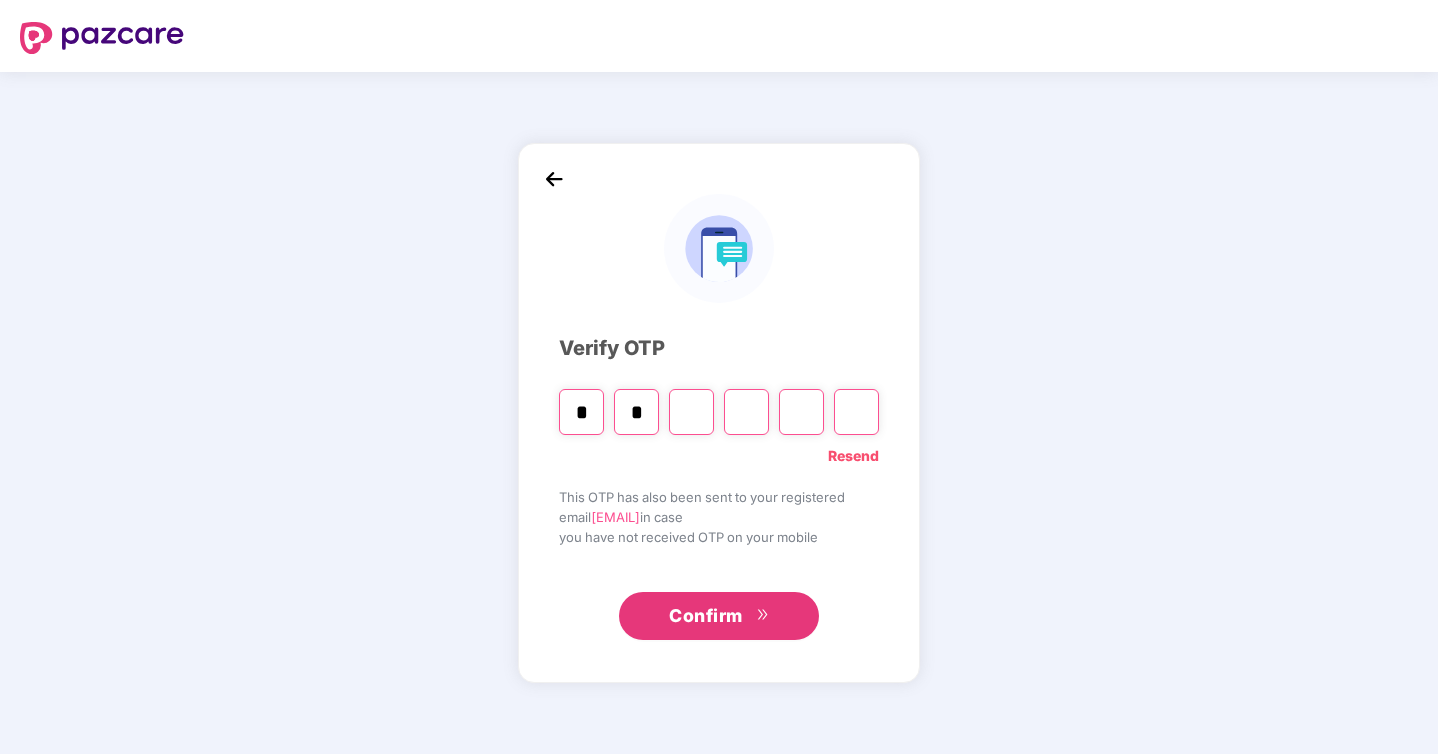 type on "*" 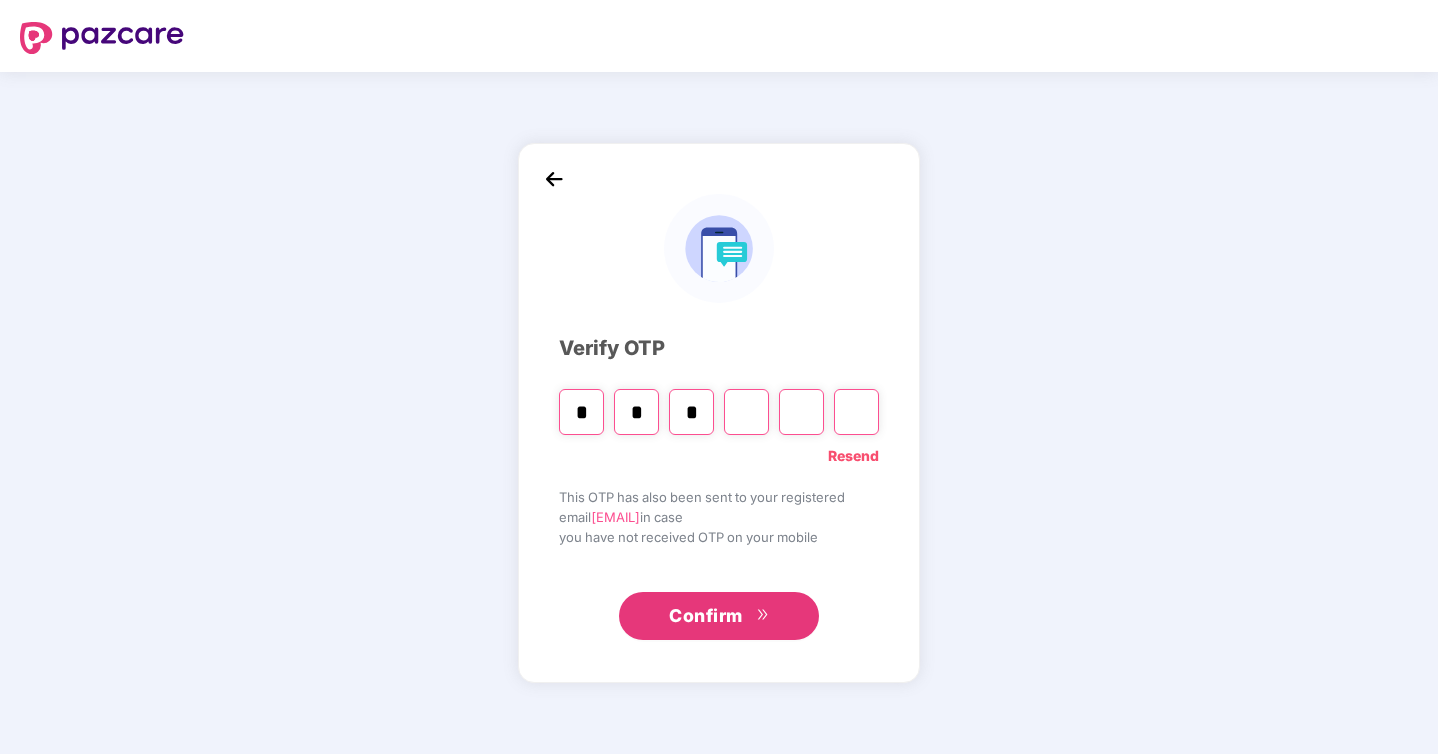 type on "*" 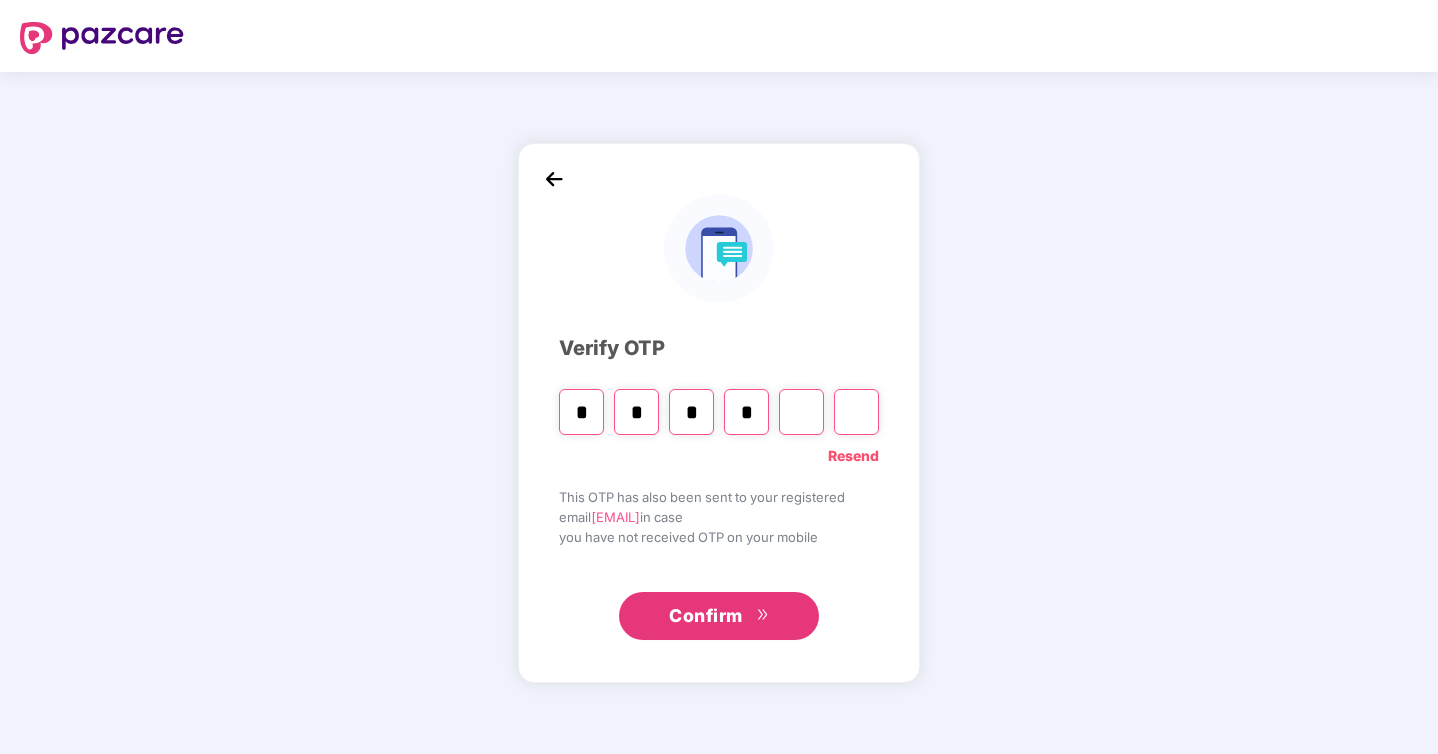 type on "*" 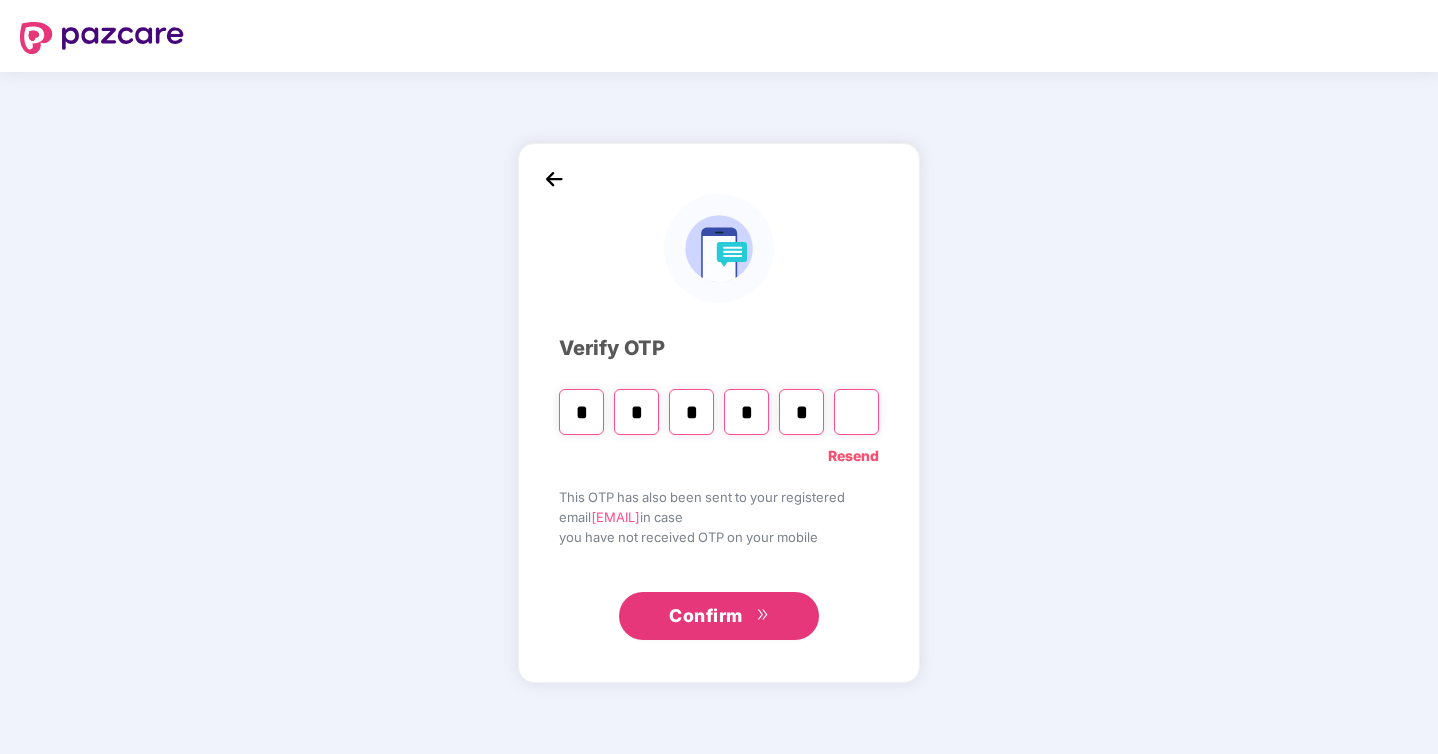 type on "*" 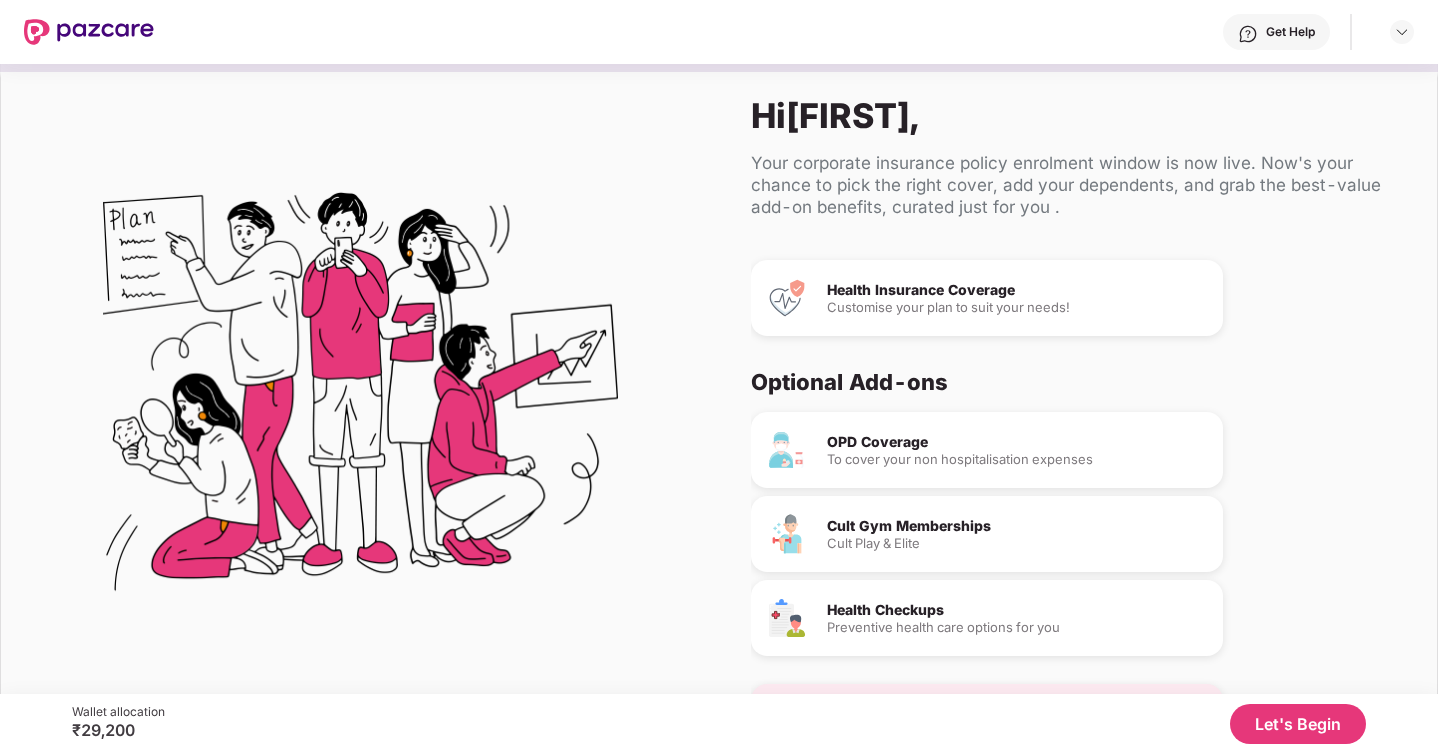 scroll, scrollTop: 87, scrollLeft: 0, axis: vertical 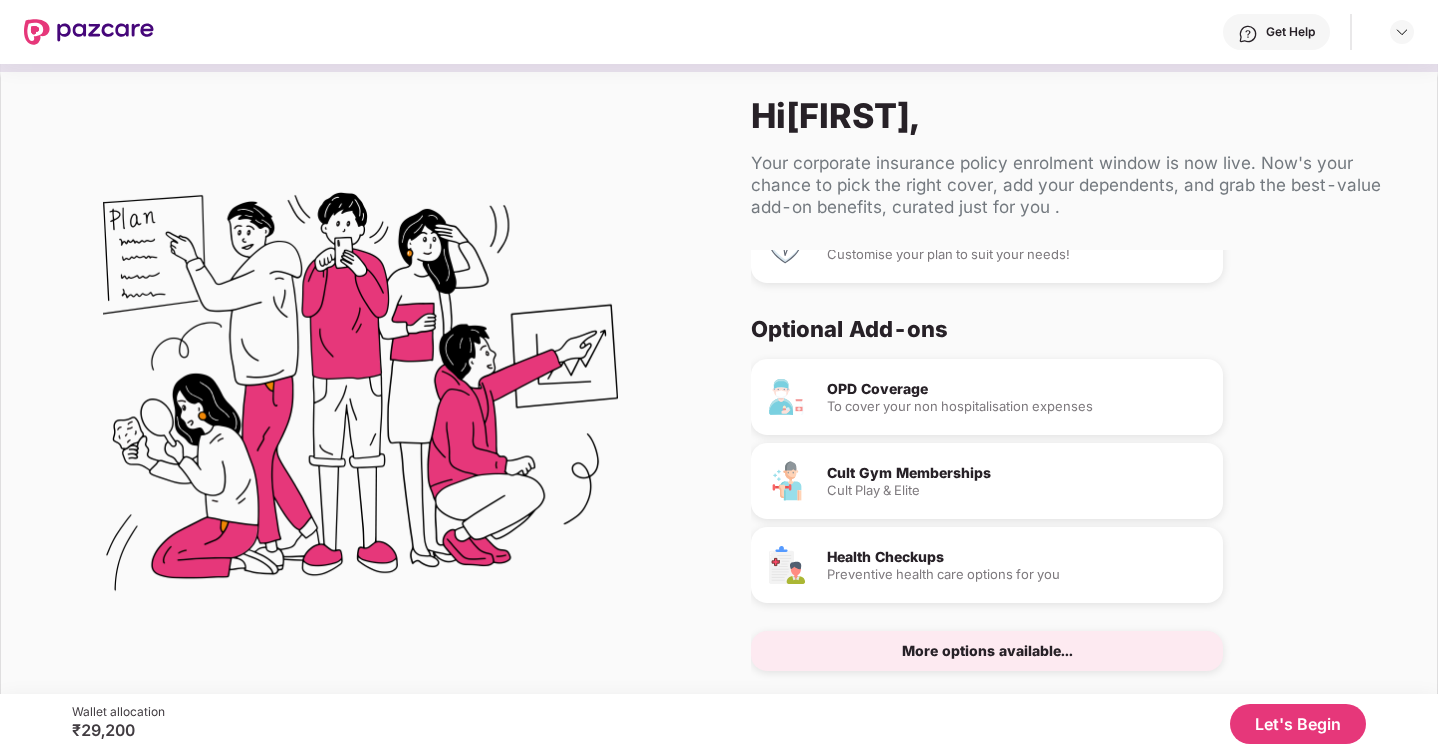click on "Let's Begin" at bounding box center [1298, 724] 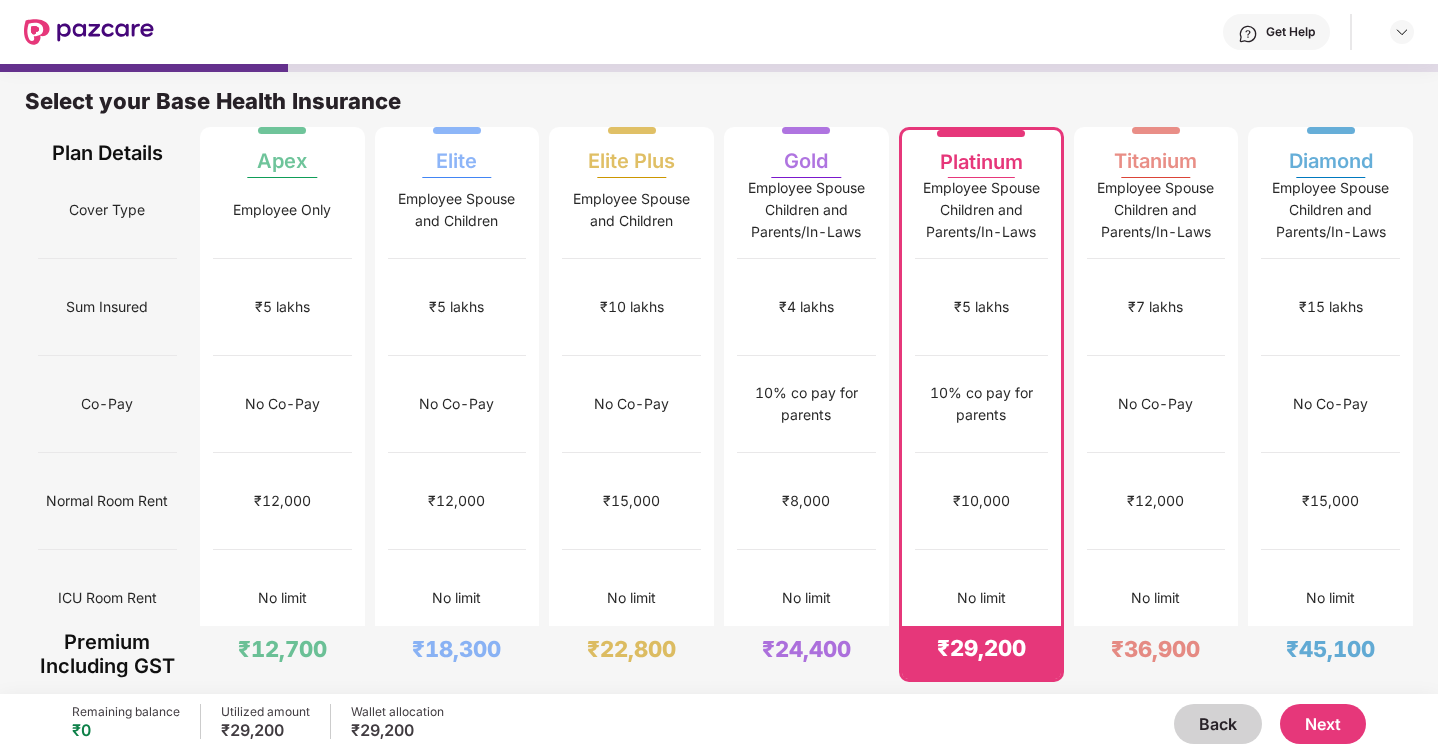 scroll, scrollTop: 0, scrollLeft: 0, axis: both 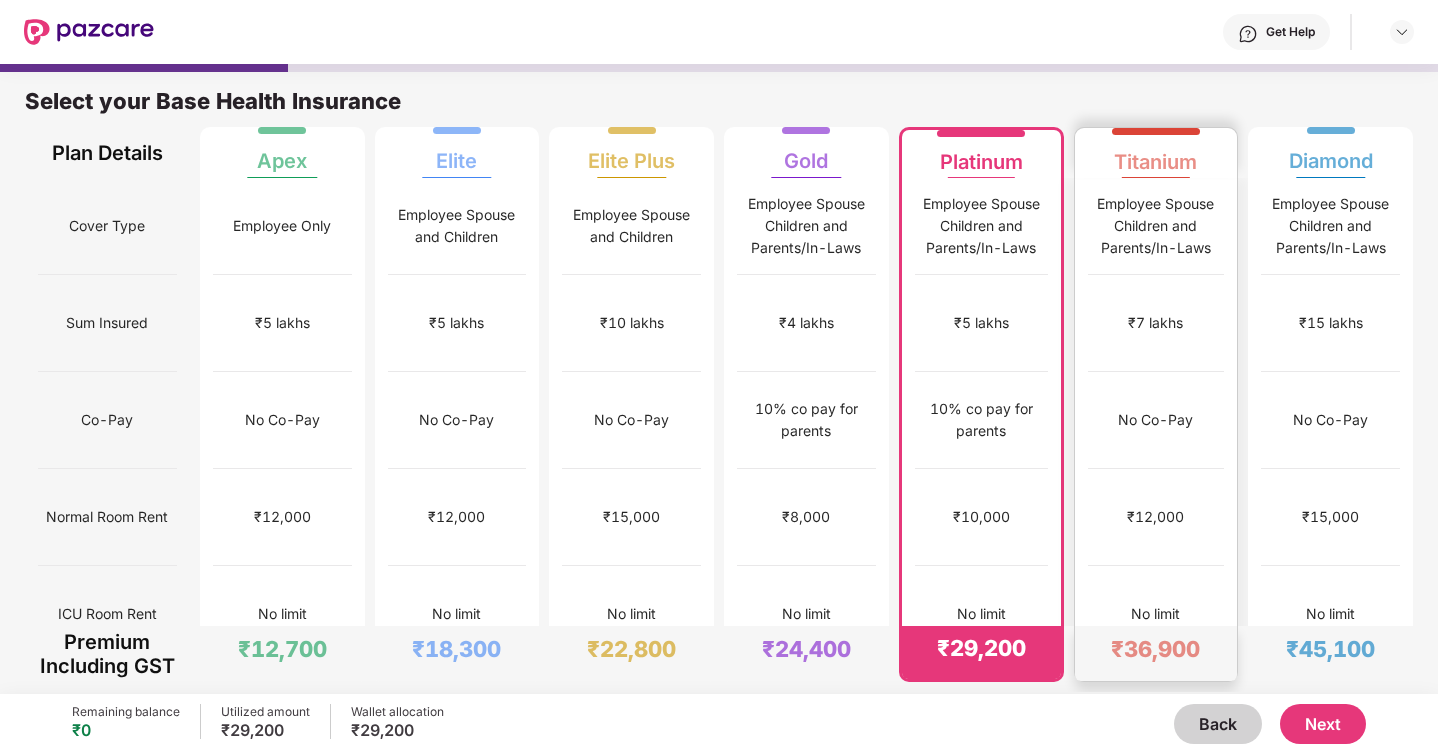 click on "No Co-Pay" at bounding box center [1155, 420] 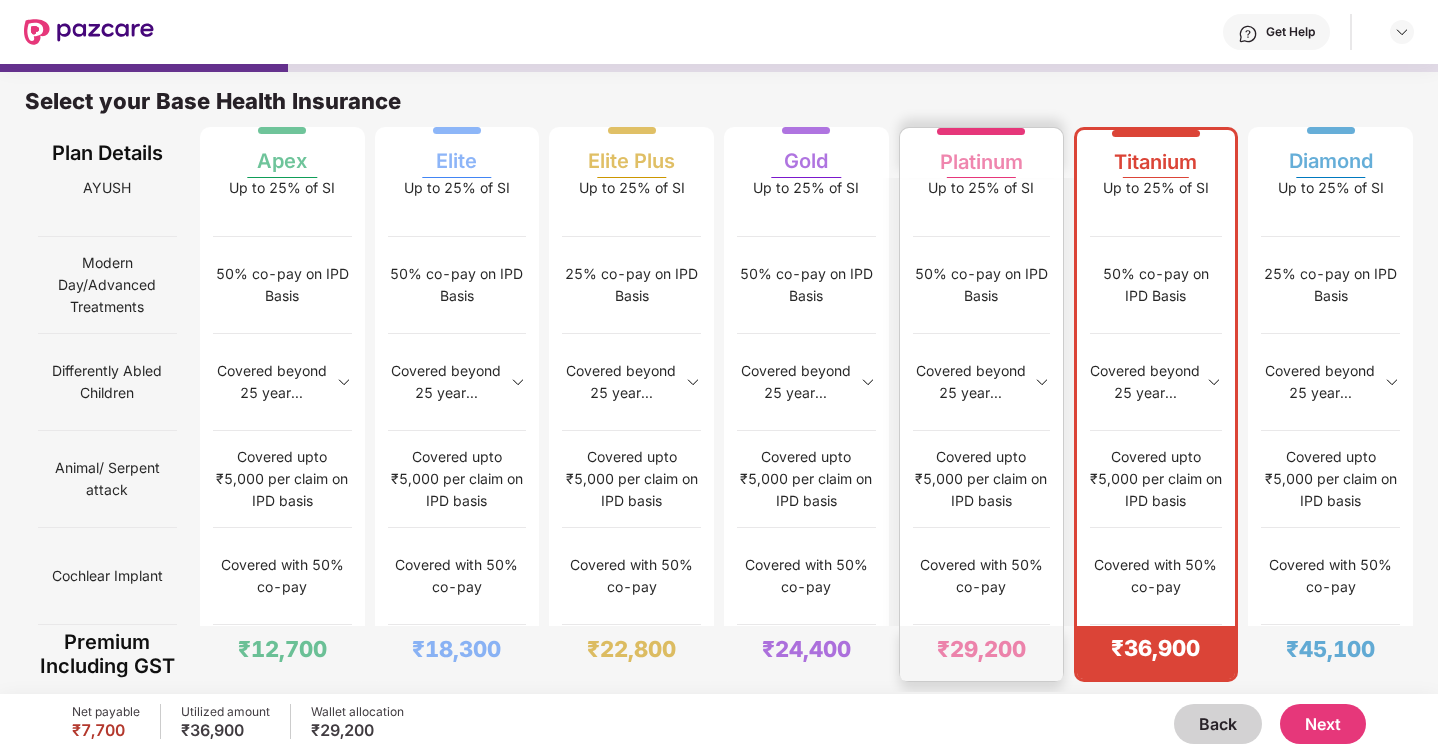 scroll, scrollTop: 1977, scrollLeft: 0, axis: vertical 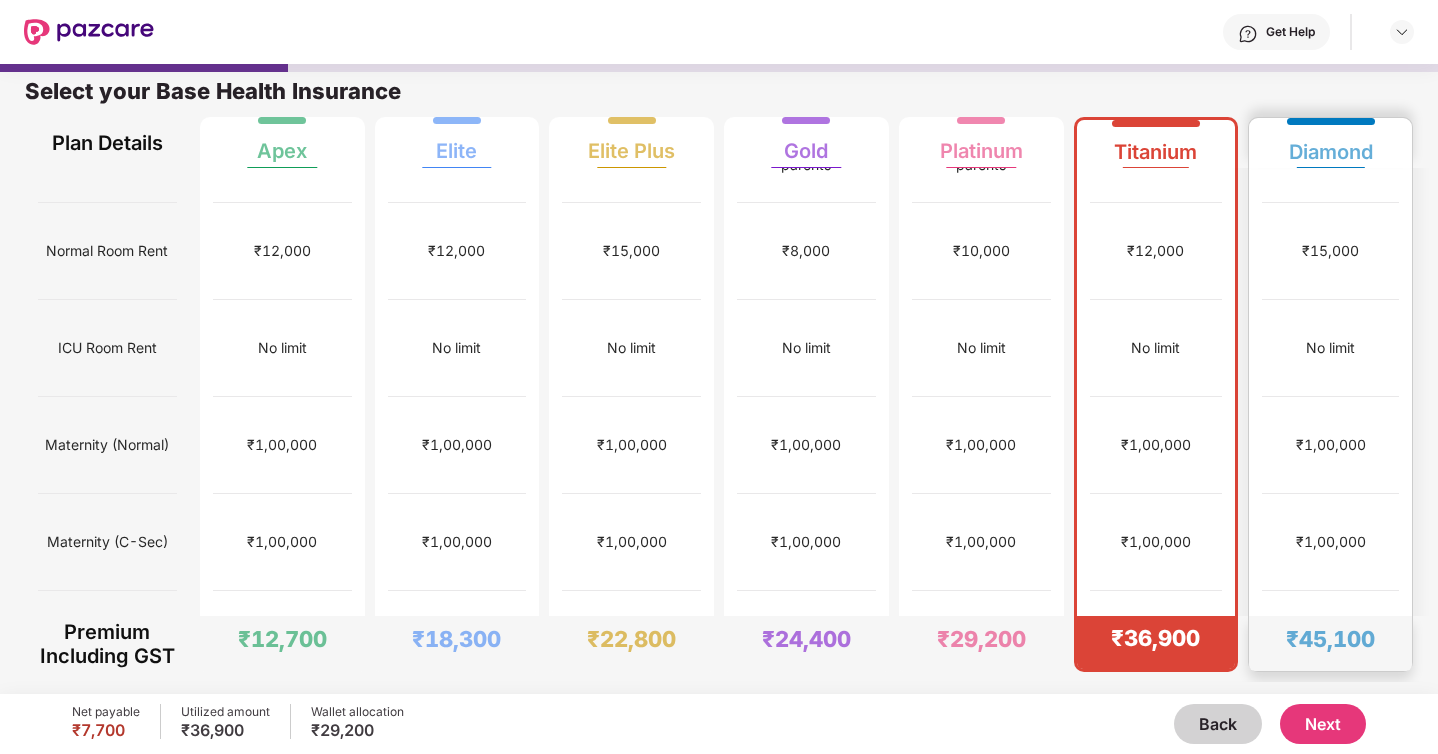 click on "No limit" at bounding box center [1330, 348] 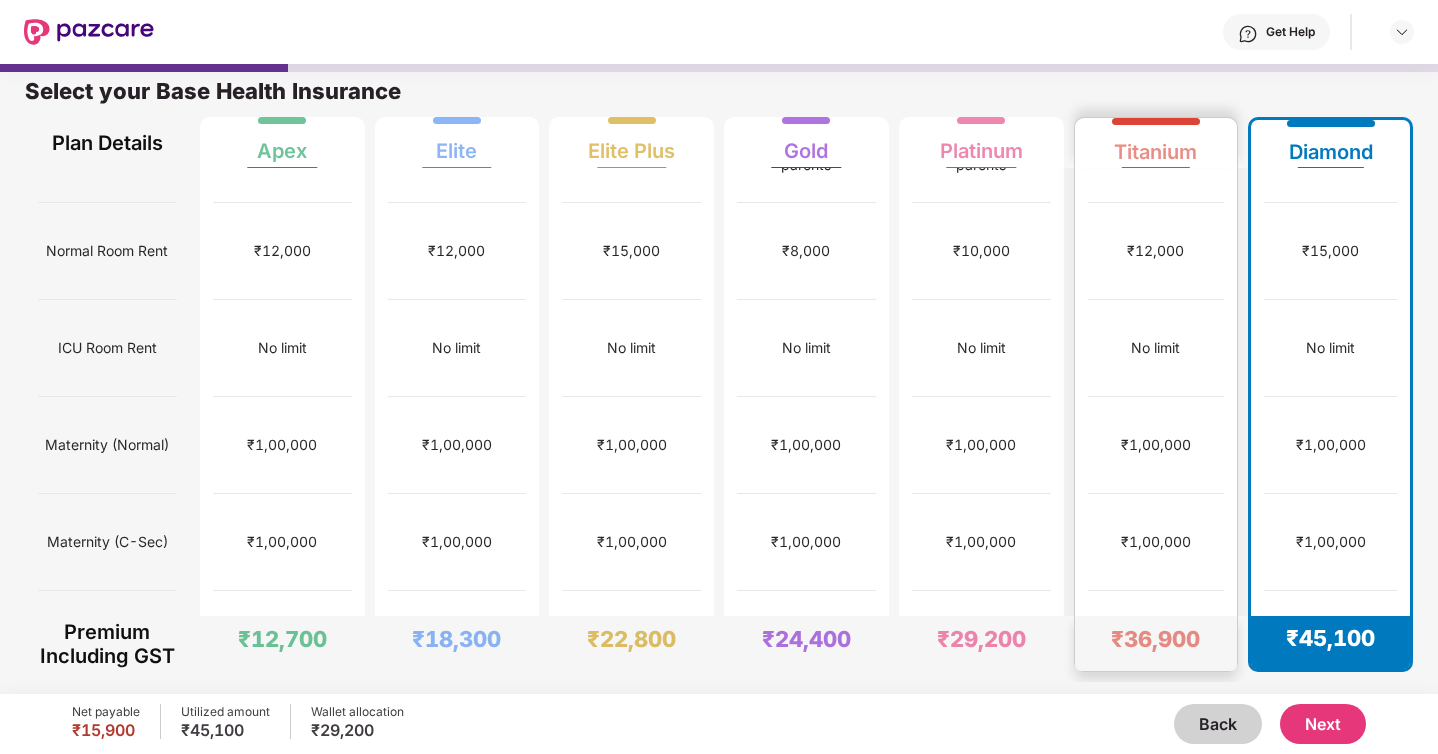 click on "No limit" at bounding box center [1155, 348] 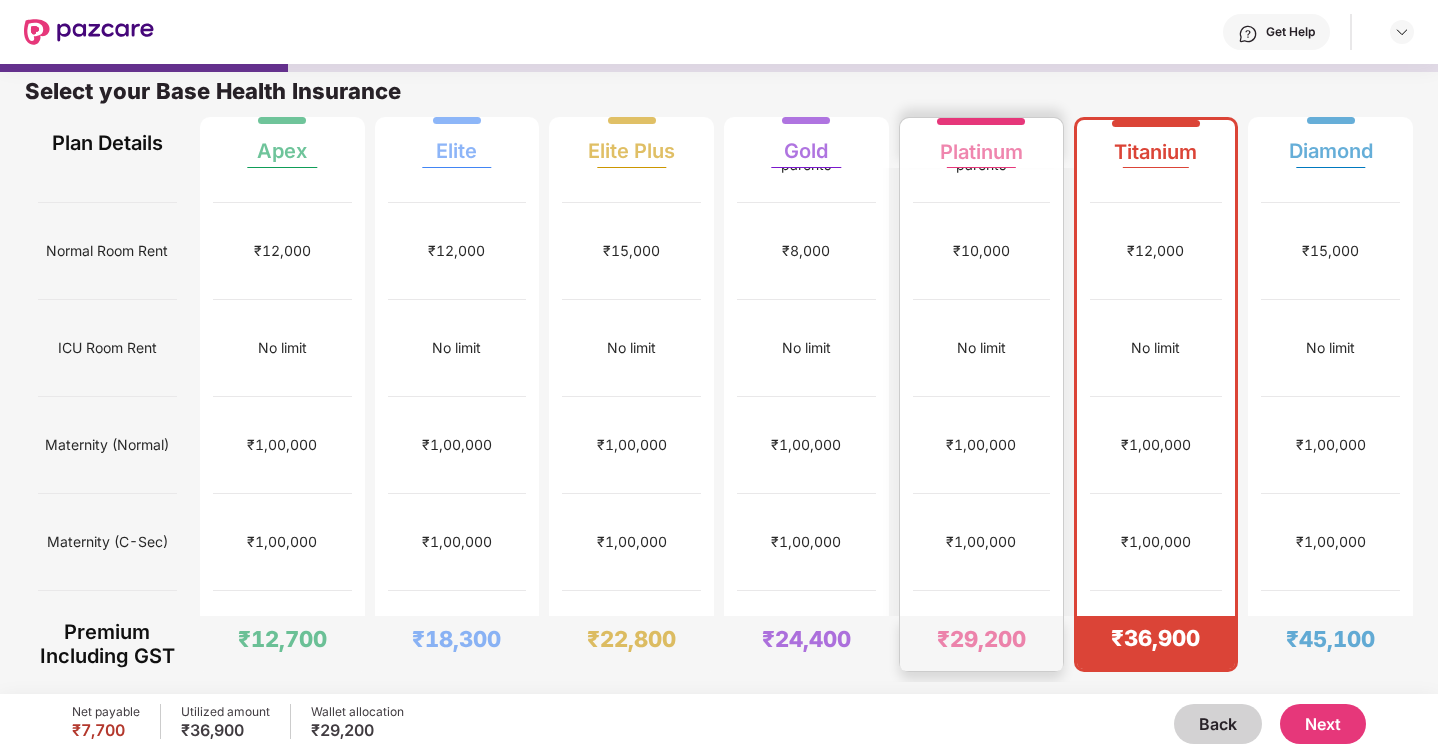 click on "No limit" at bounding box center (981, 348) 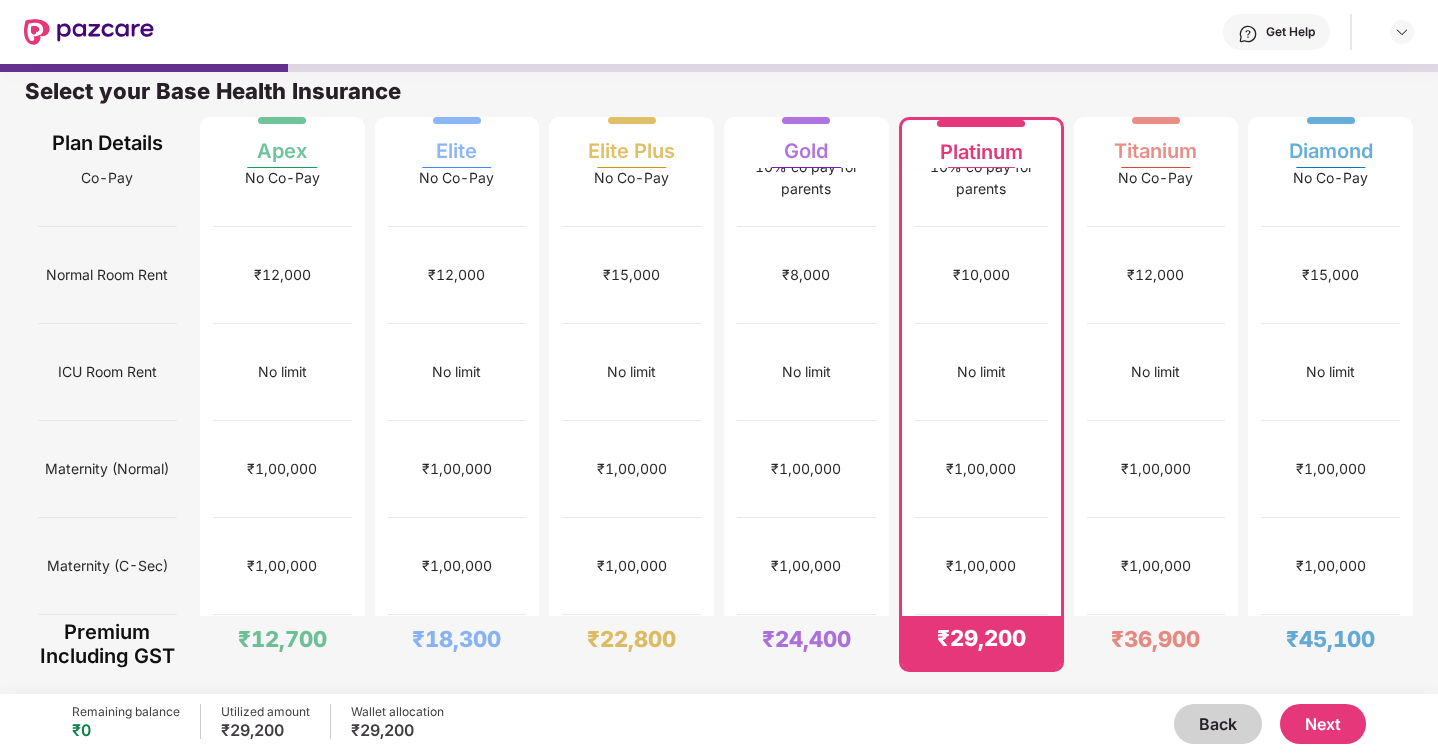 scroll, scrollTop: 0, scrollLeft: 0, axis: both 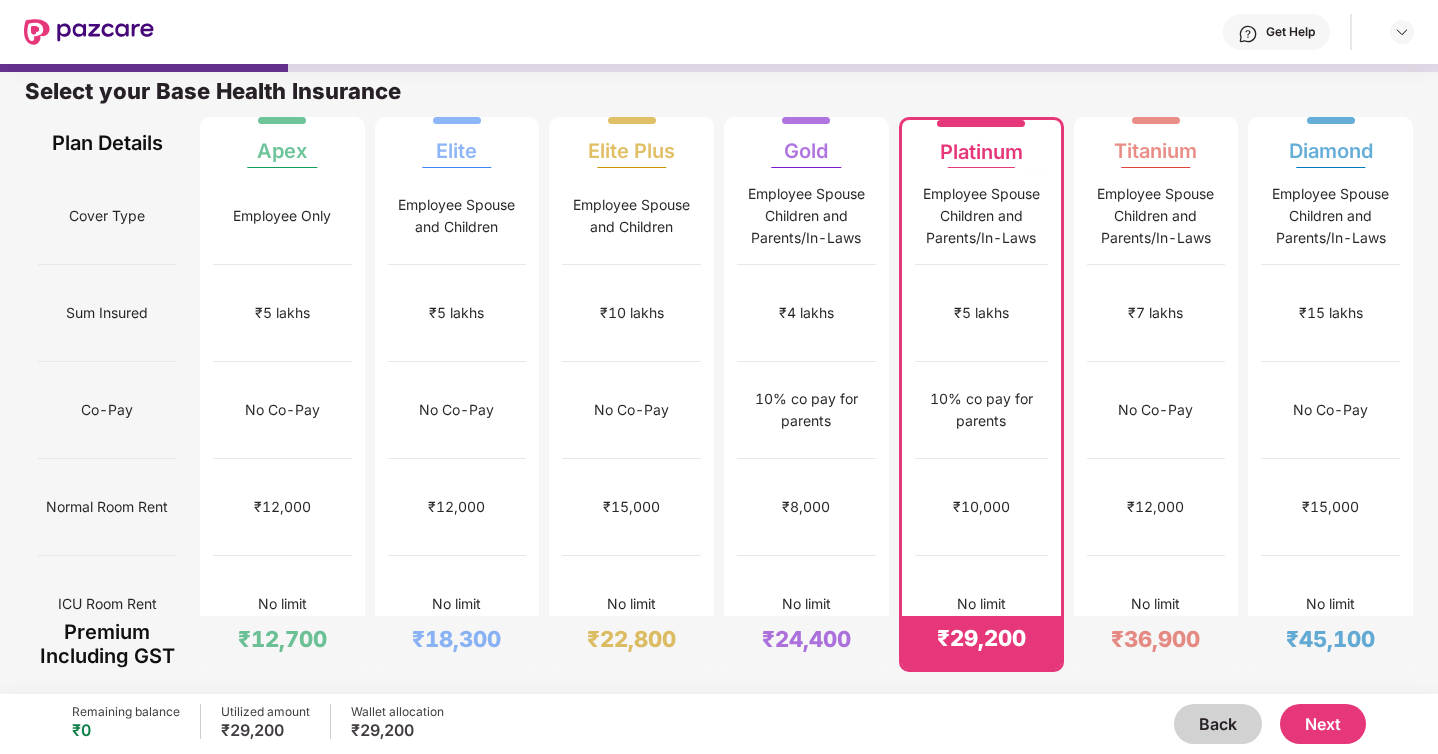 click on "Next" at bounding box center (1323, 724) 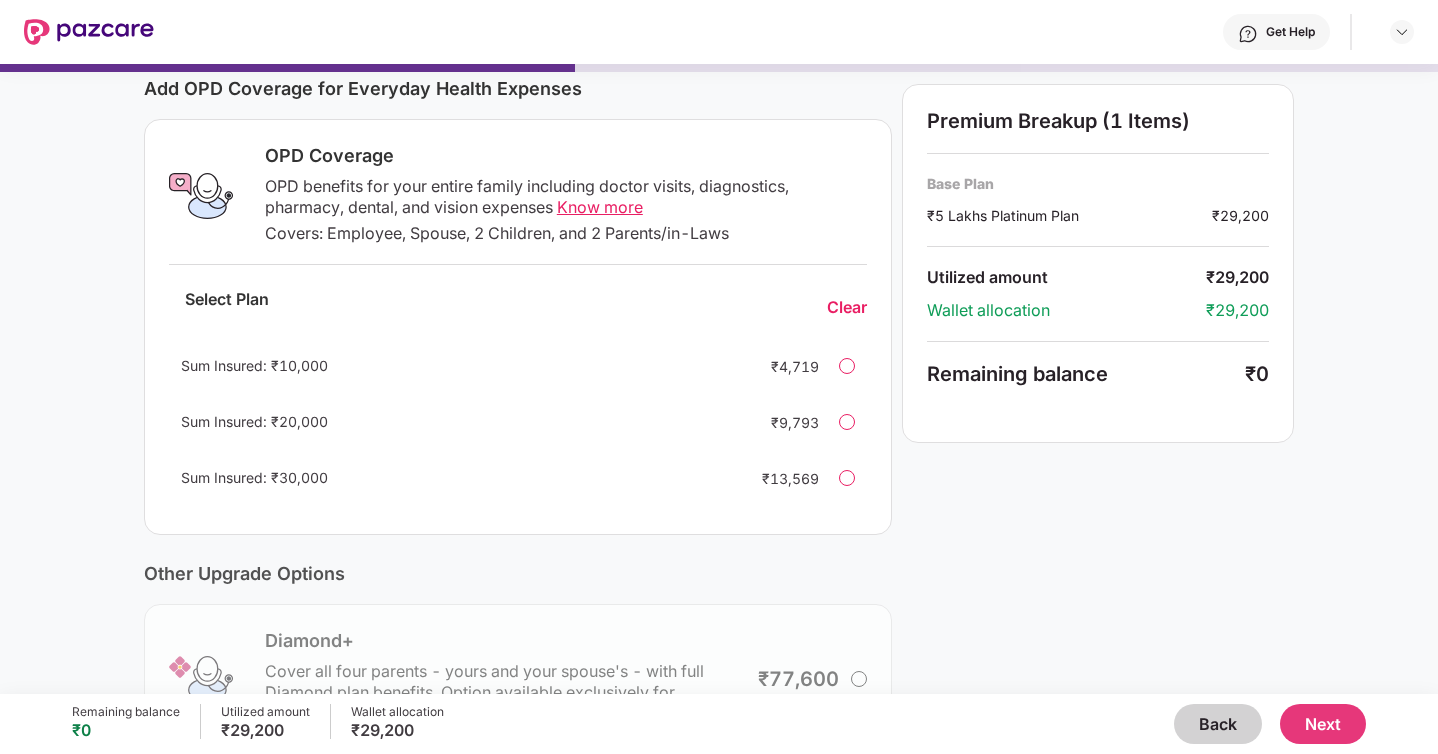 scroll, scrollTop: 262, scrollLeft: 0, axis: vertical 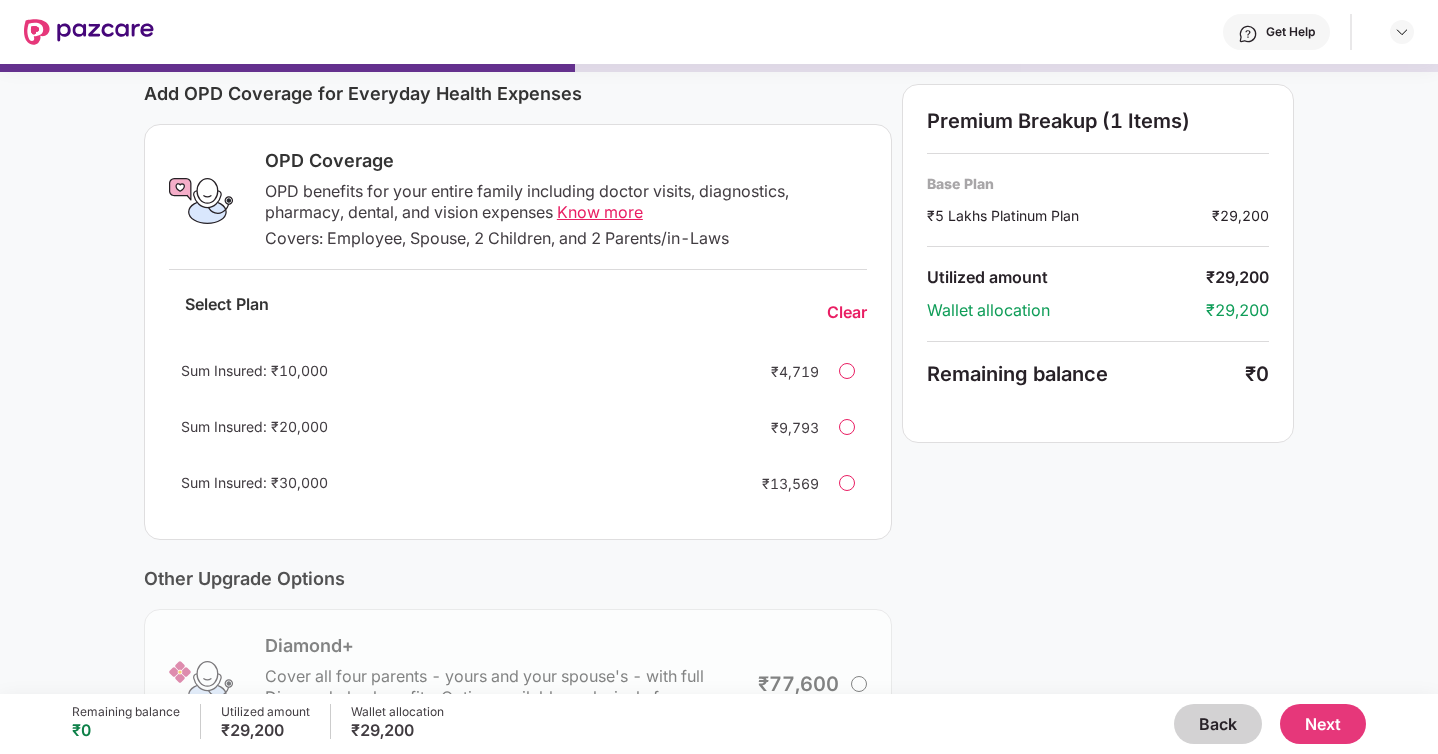 click at bounding box center [847, 483] 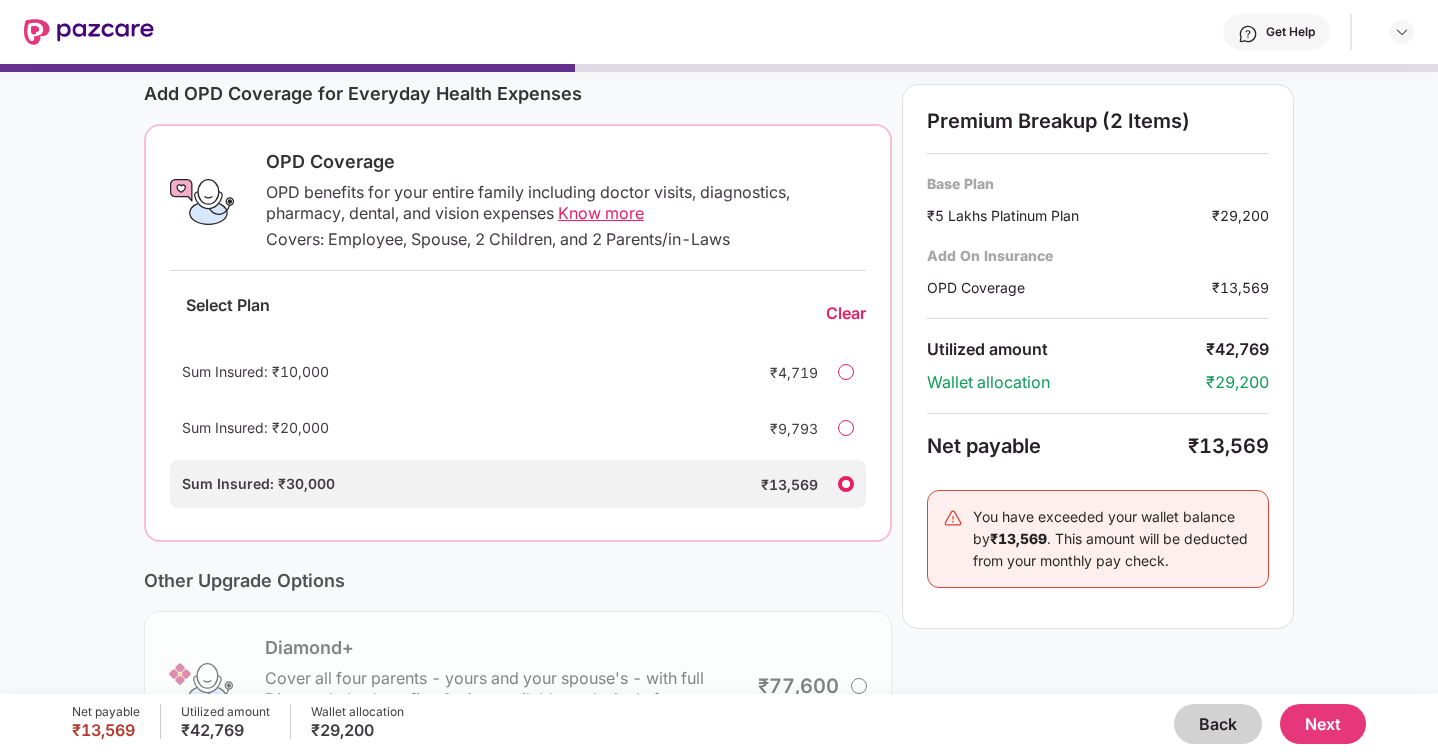 click on "Clear" at bounding box center (846, 313) 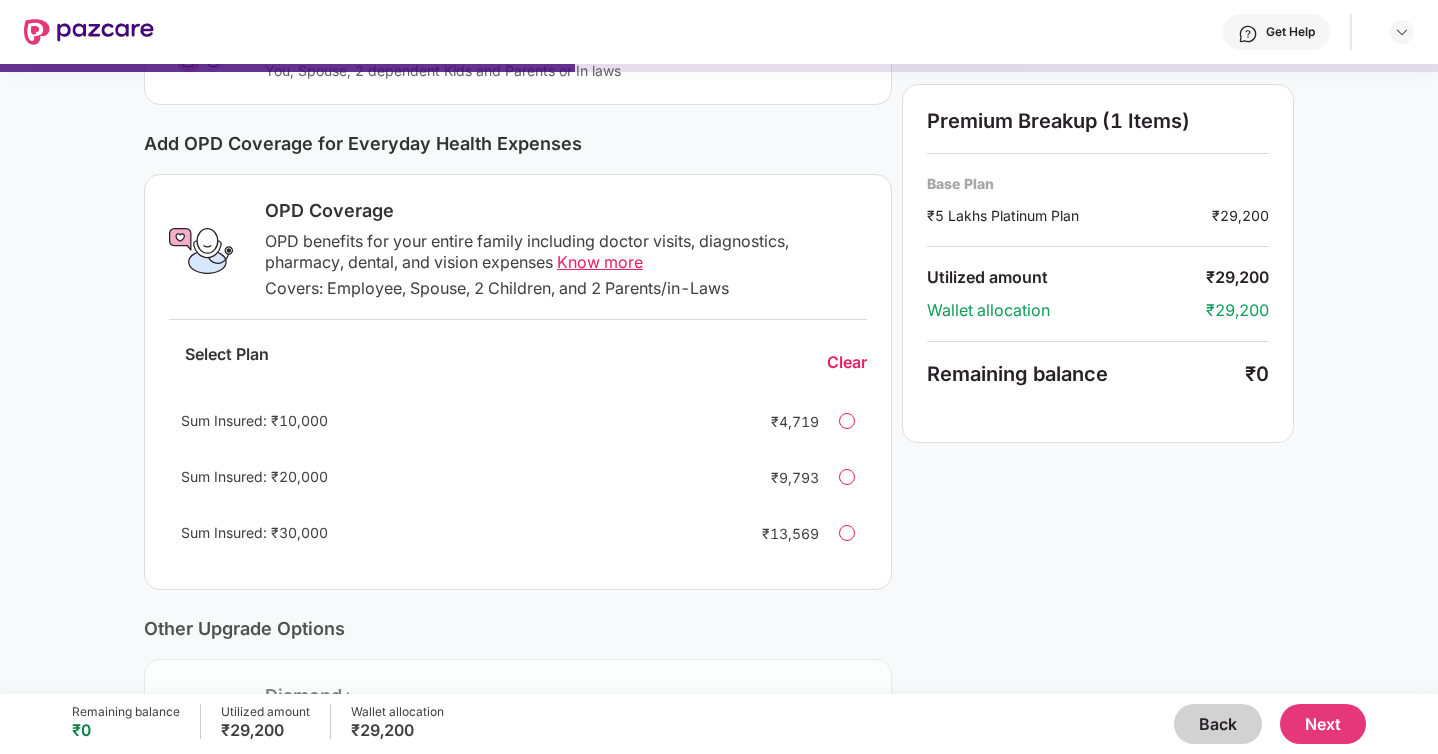 scroll, scrollTop: 0, scrollLeft: 0, axis: both 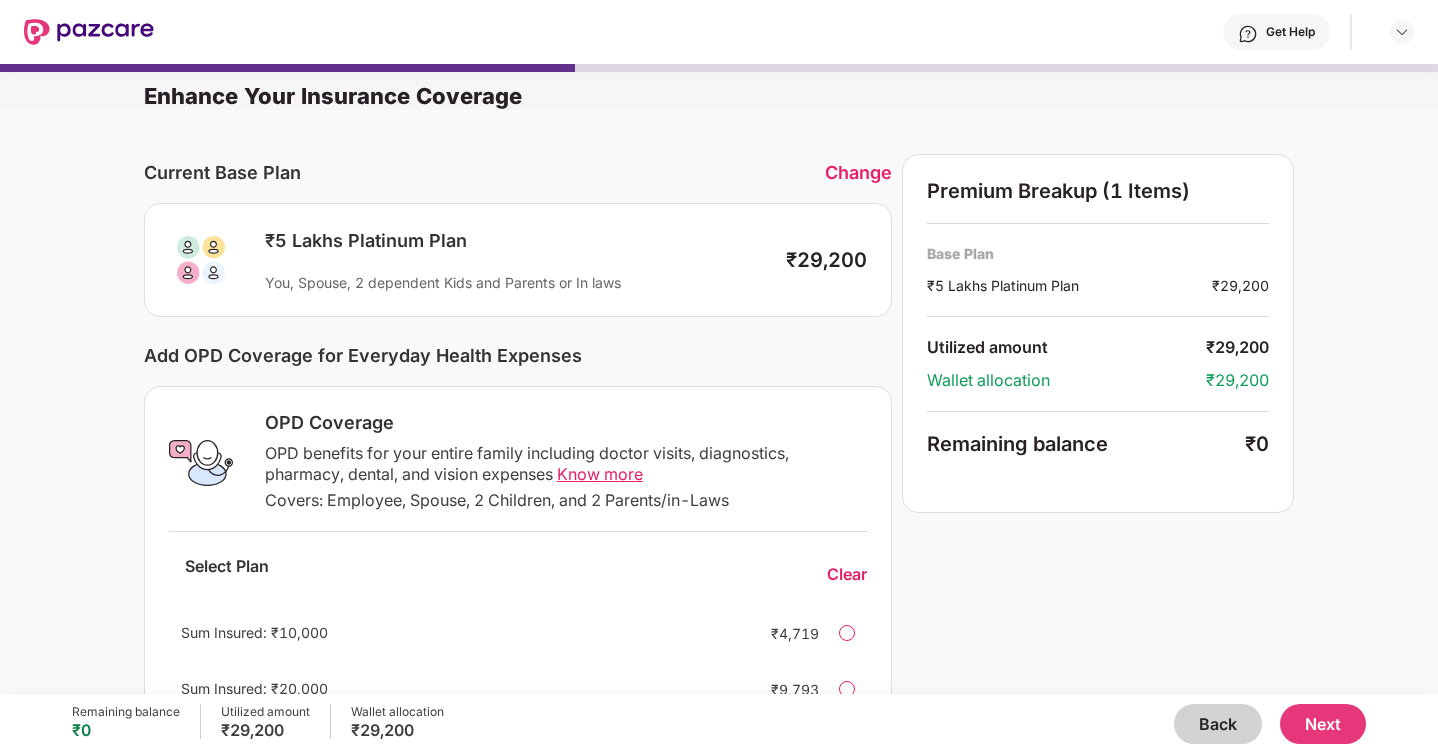click on "Next" at bounding box center (1323, 724) 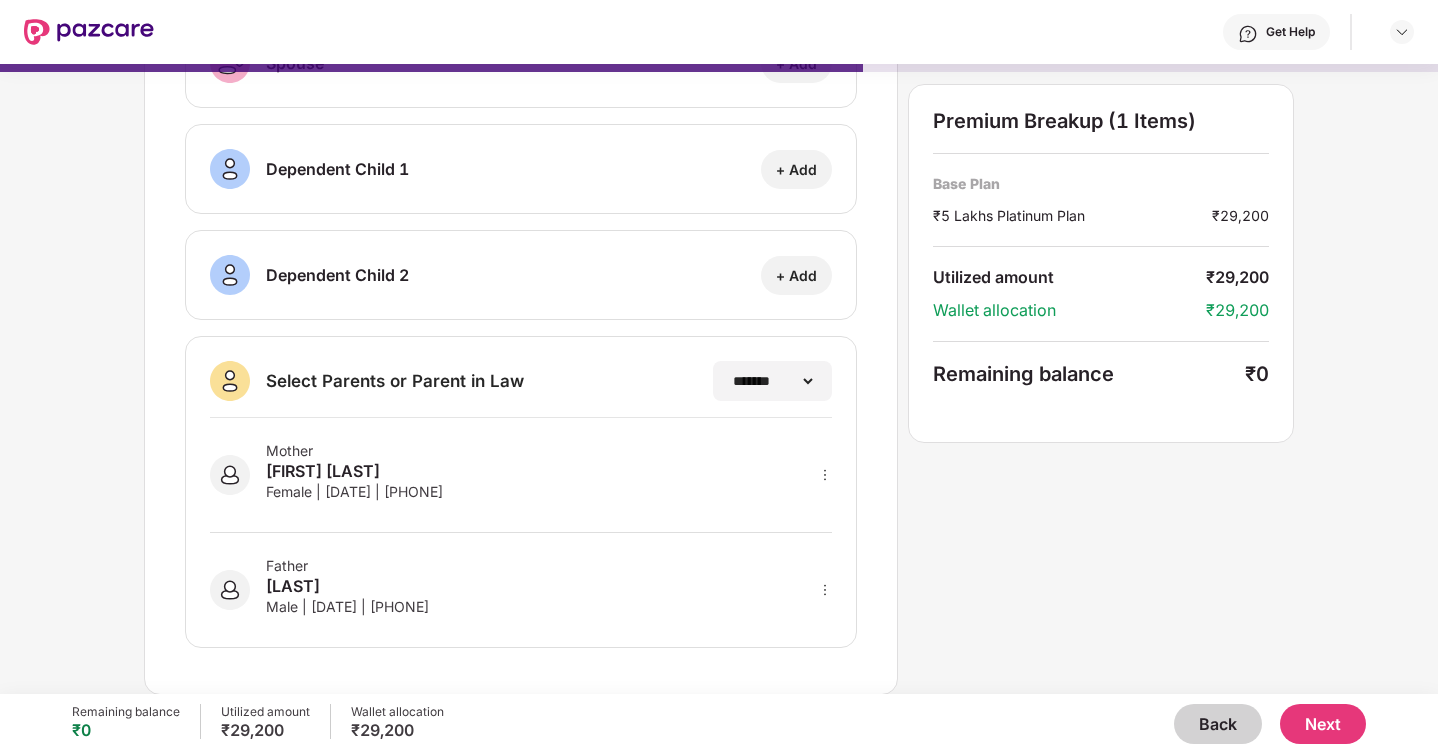 scroll, scrollTop: 282, scrollLeft: 0, axis: vertical 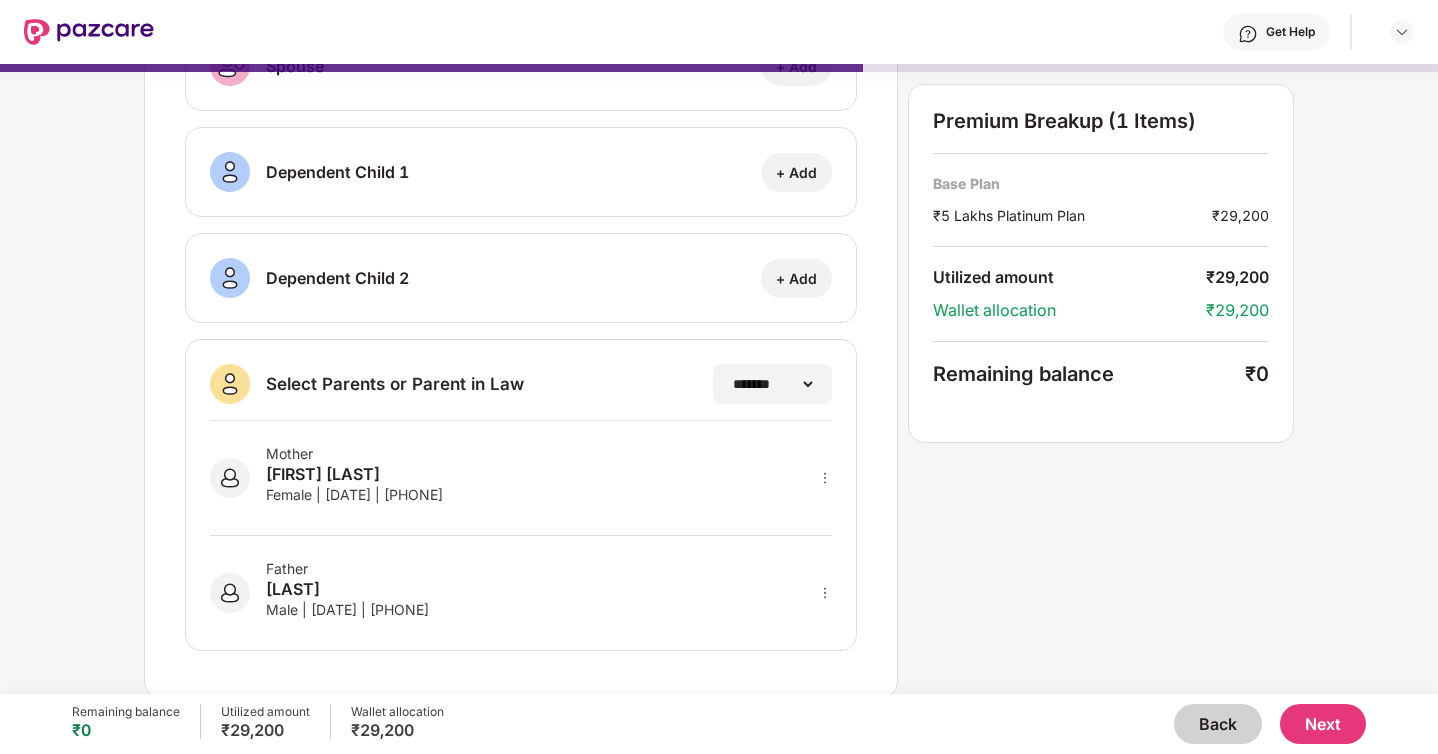 click on "Mother Rama Bahaddur Female | 01 Jan 1981 | +918105876764" at bounding box center [521, 478] 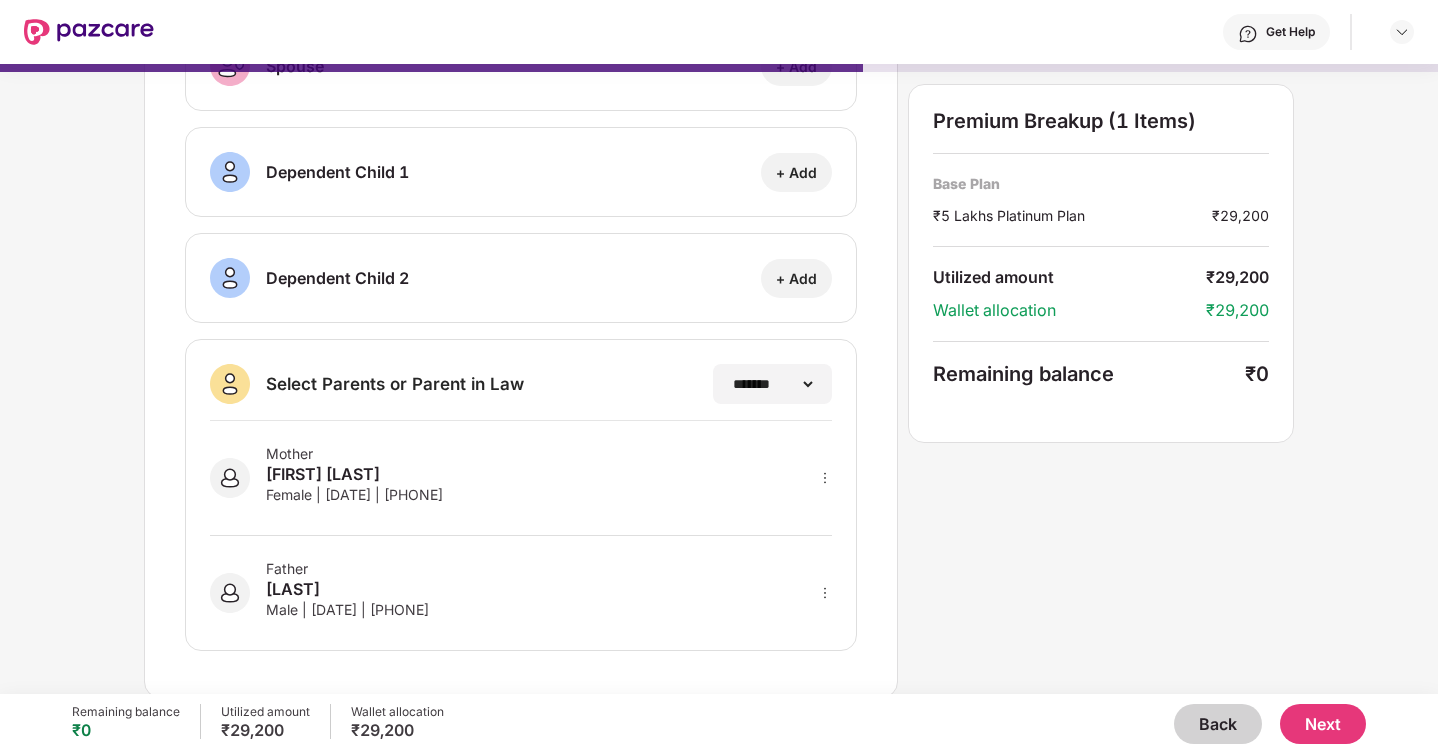 click 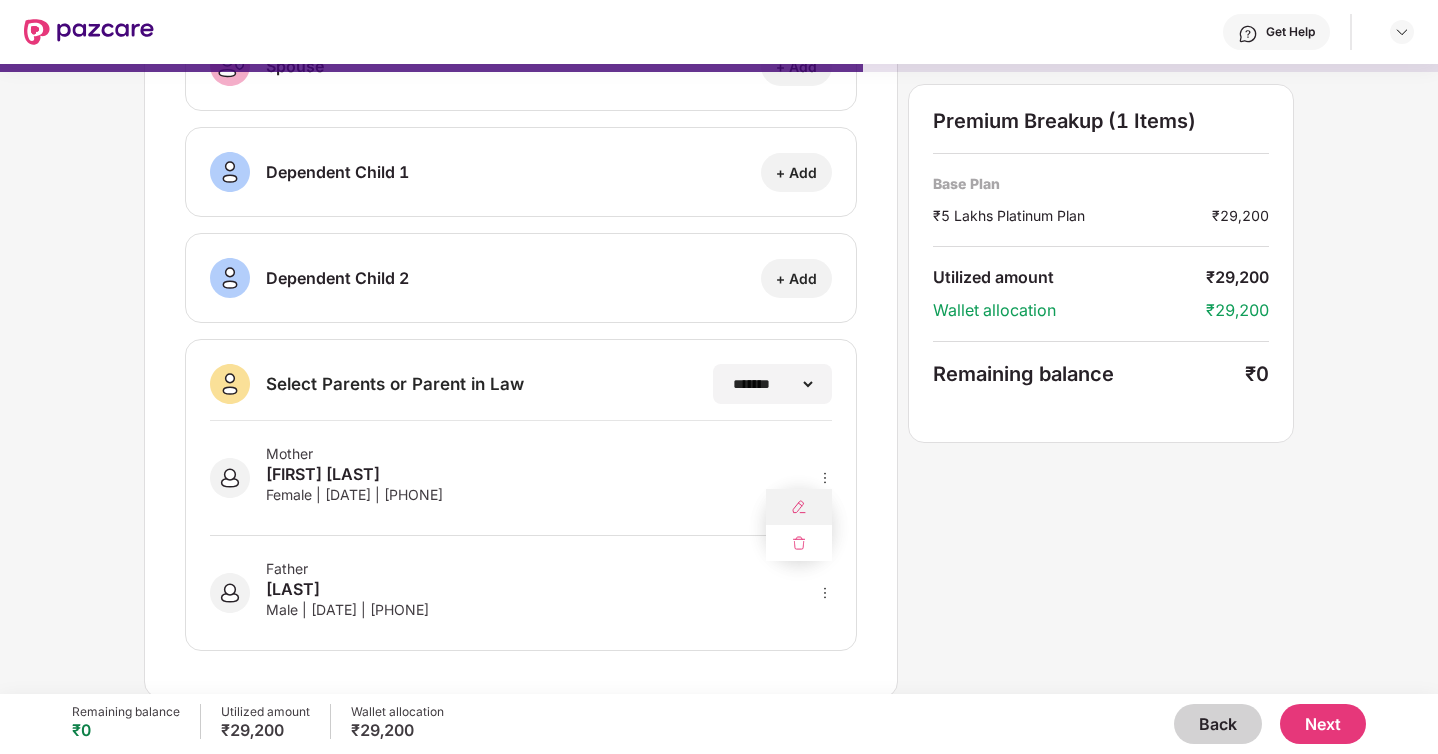 click at bounding box center [799, 507] 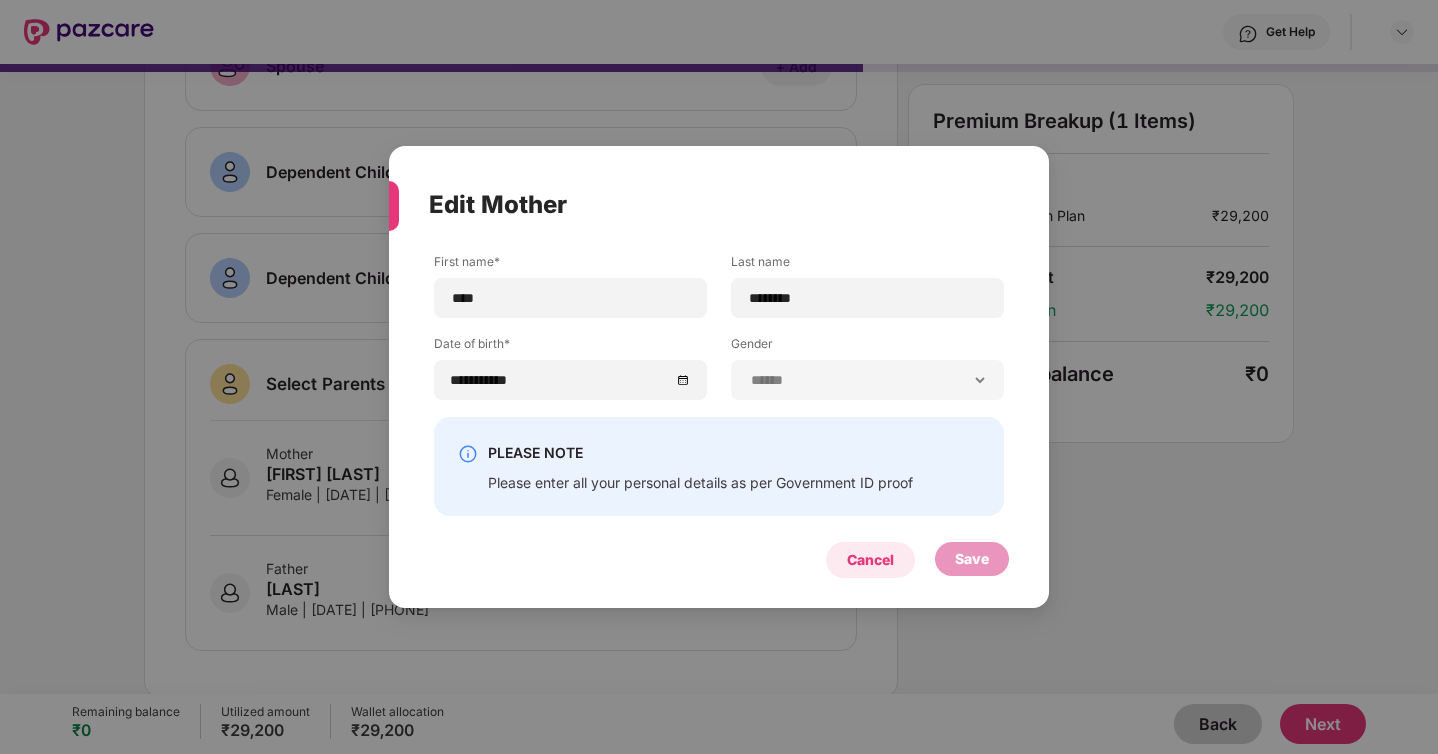 click on "Cancel" at bounding box center [870, 560] 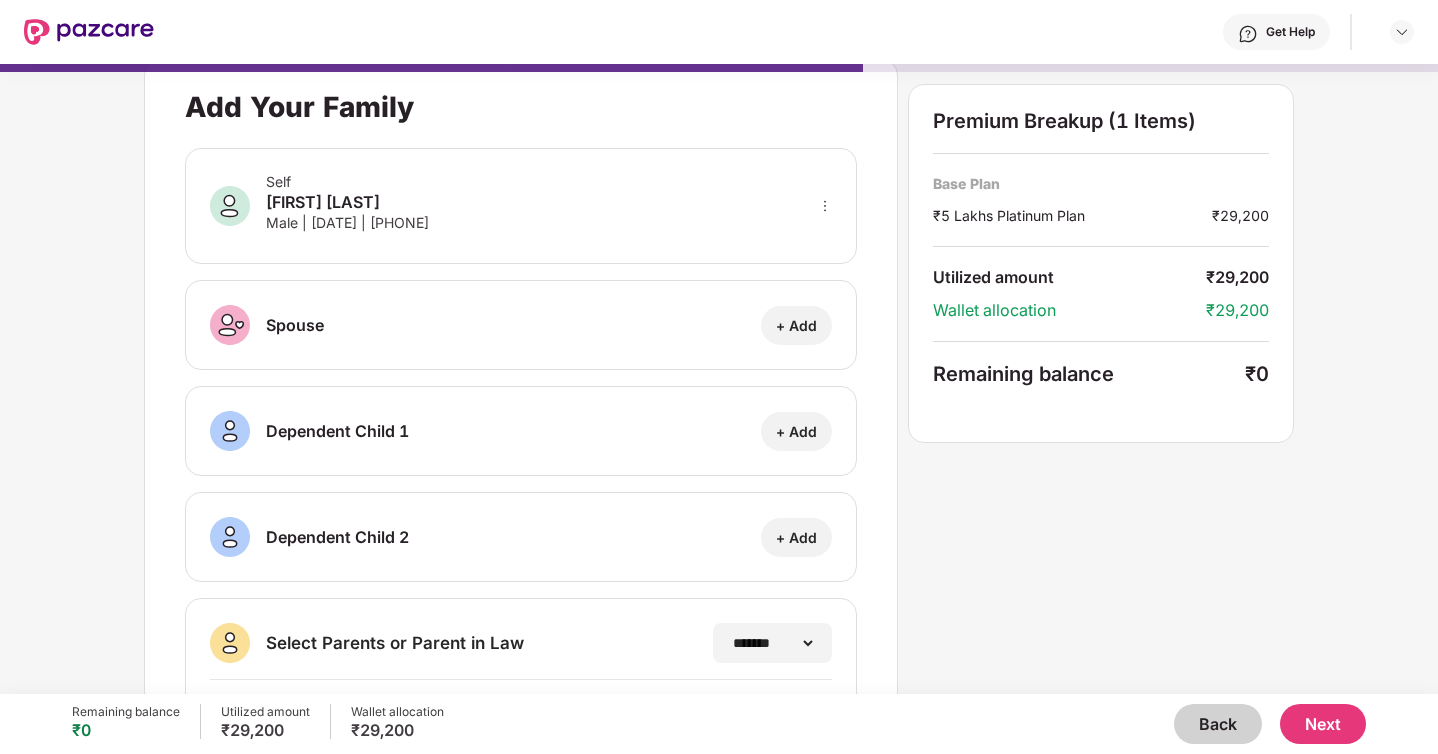 scroll, scrollTop: 0, scrollLeft: 0, axis: both 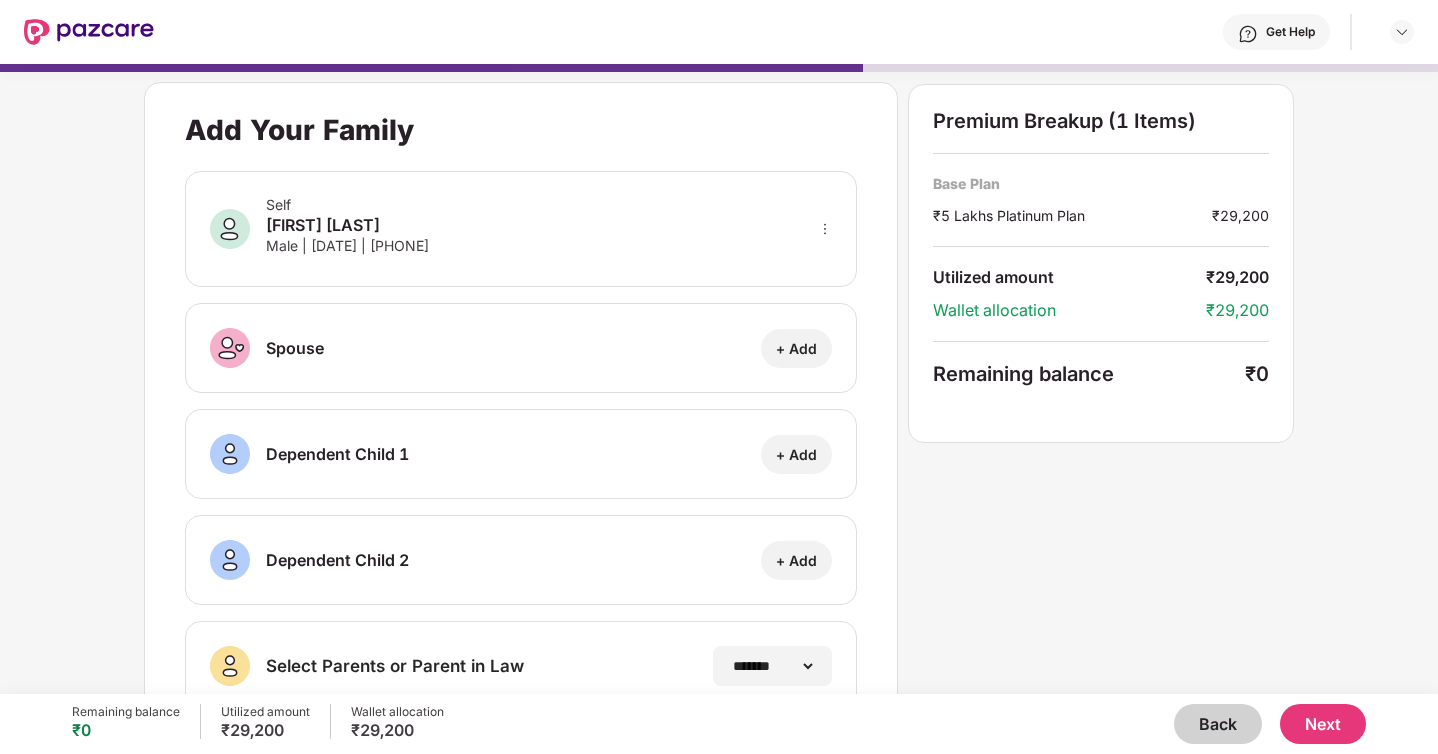 click on "Next" at bounding box center (1323, 724) 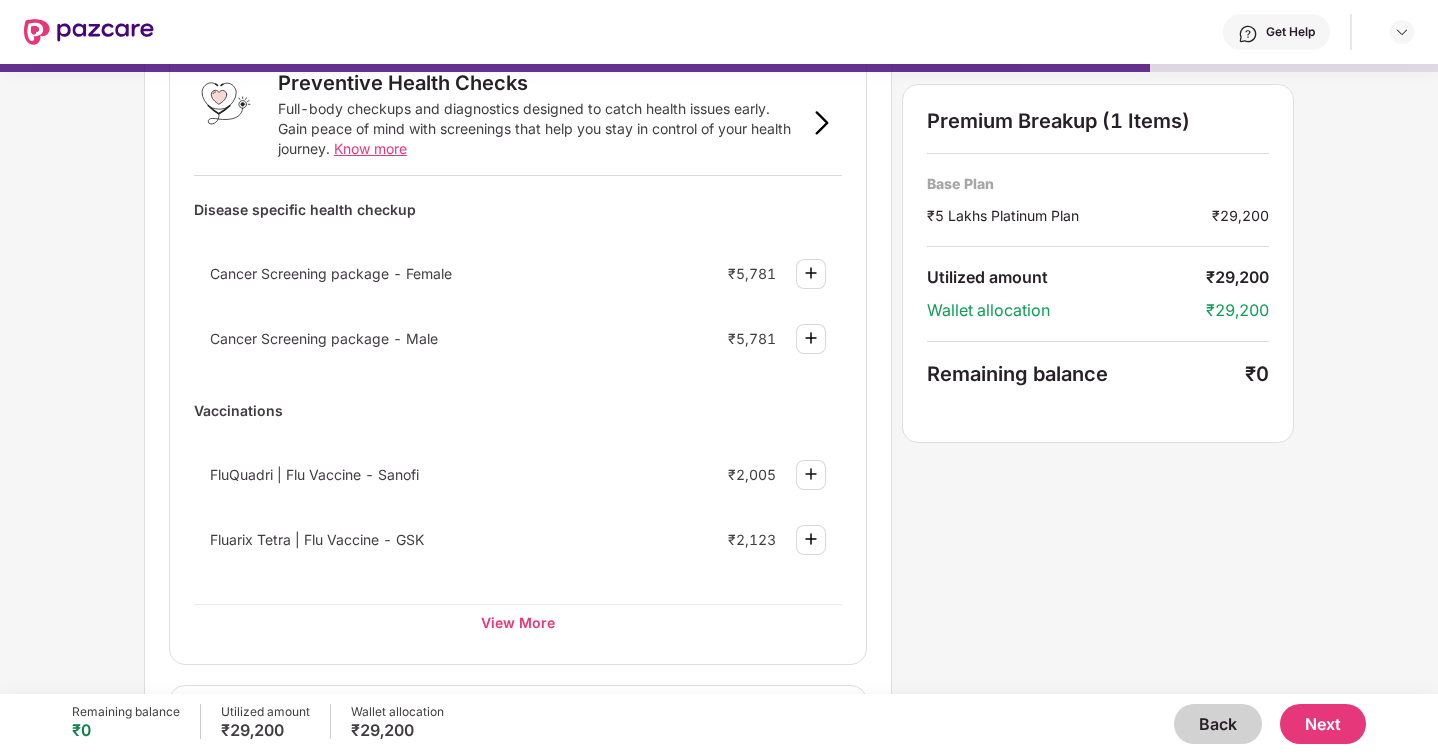 scroll, scrollTop: 136, scrollLeft: 0, axis: vertical 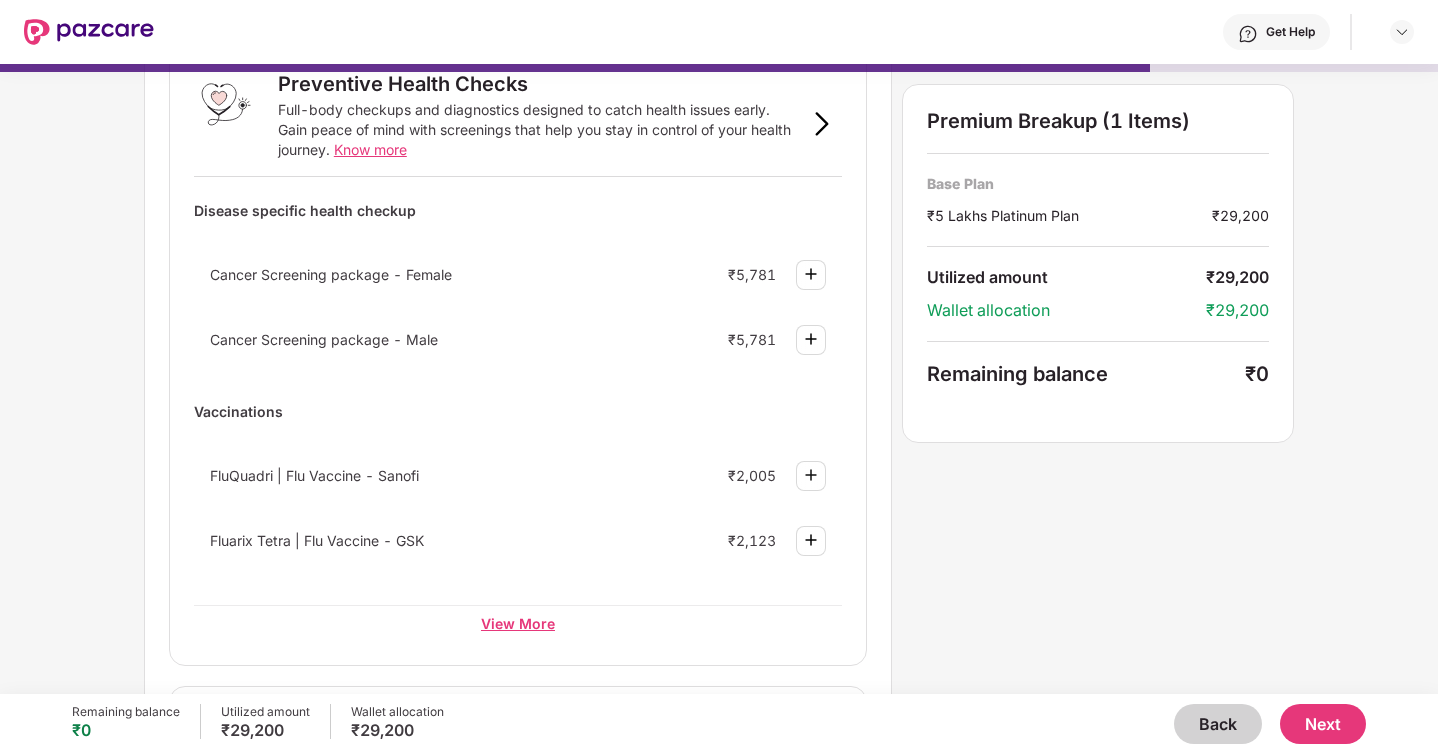 click on "View More" at bounding box center [518, 623] 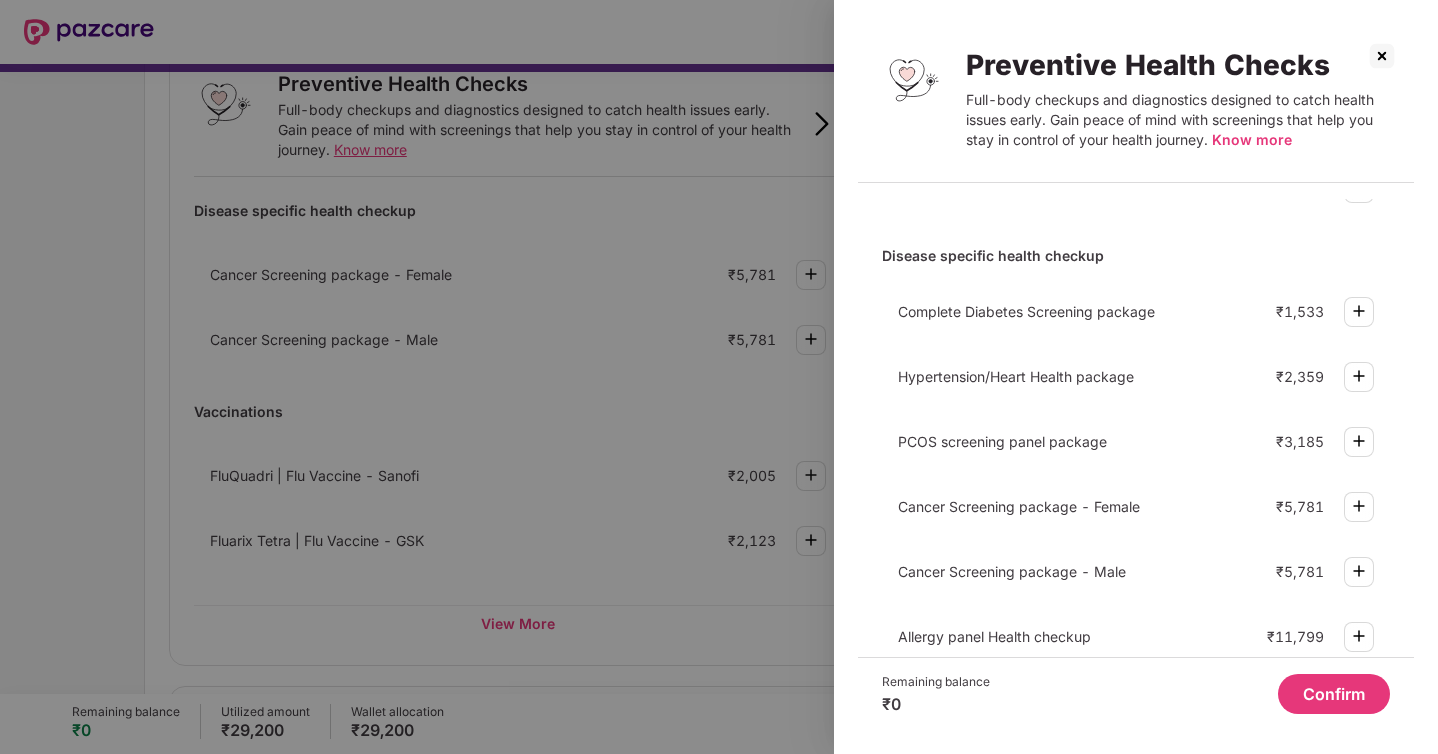 scroll, scrollTop: 0, scrollLeft: 0, axis: both 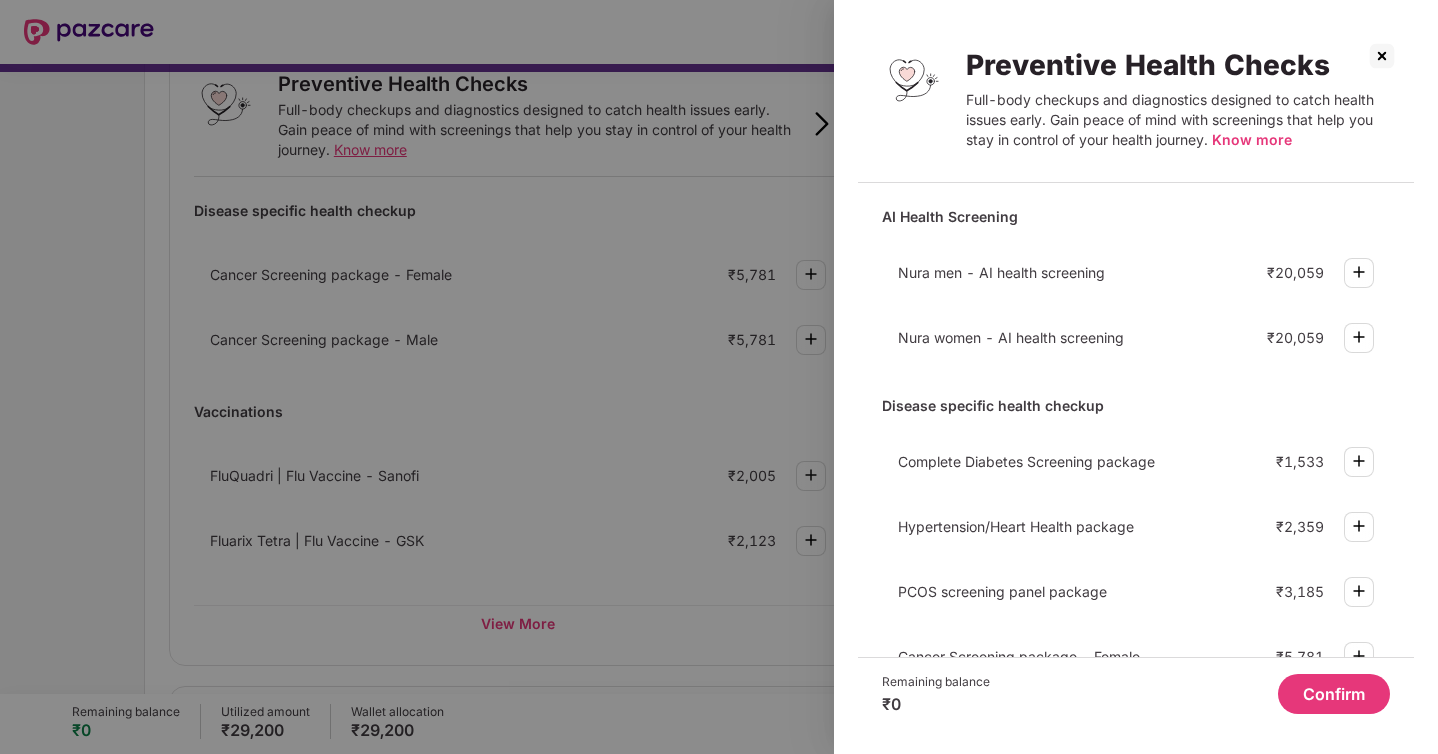 click at bounding box center [1382, 56] 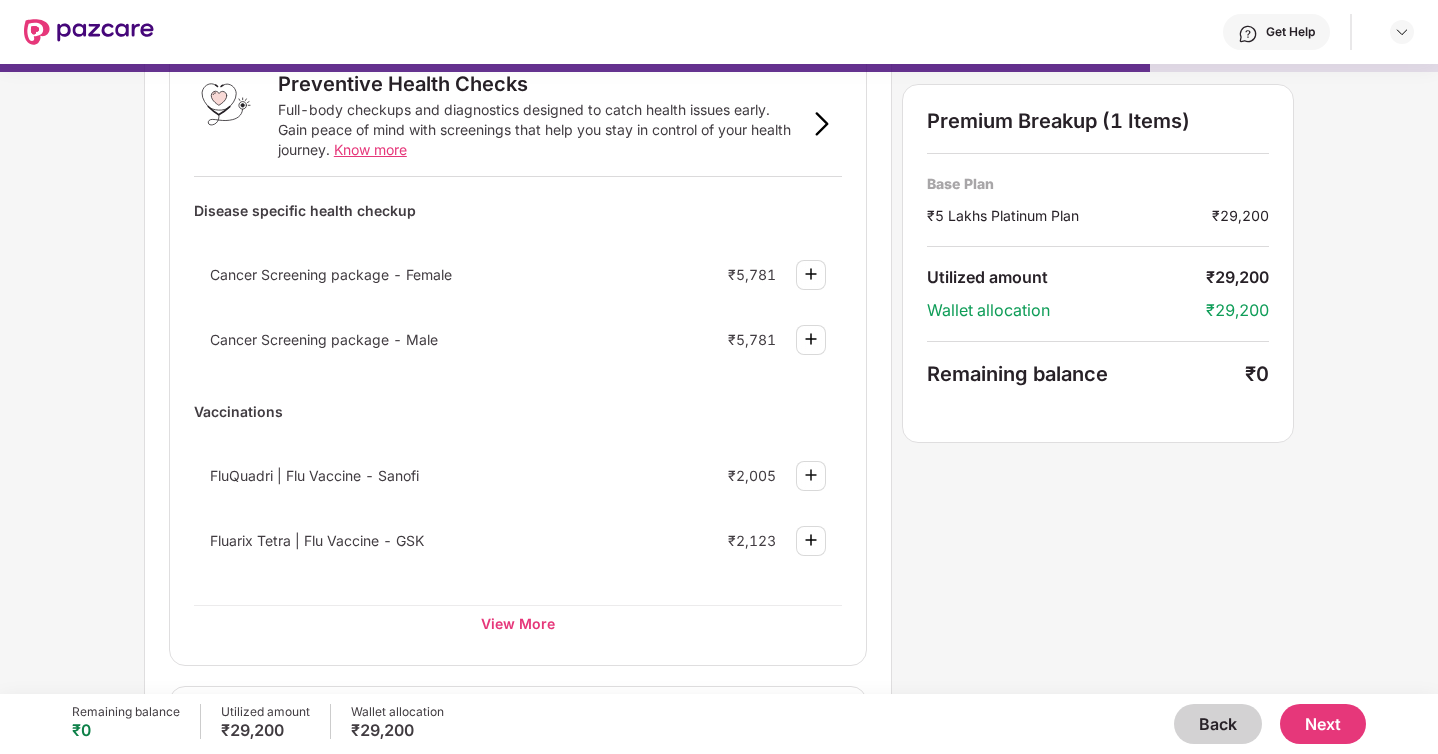 scroll, scrollTop: 0, scrollLeft: 0, axis: both 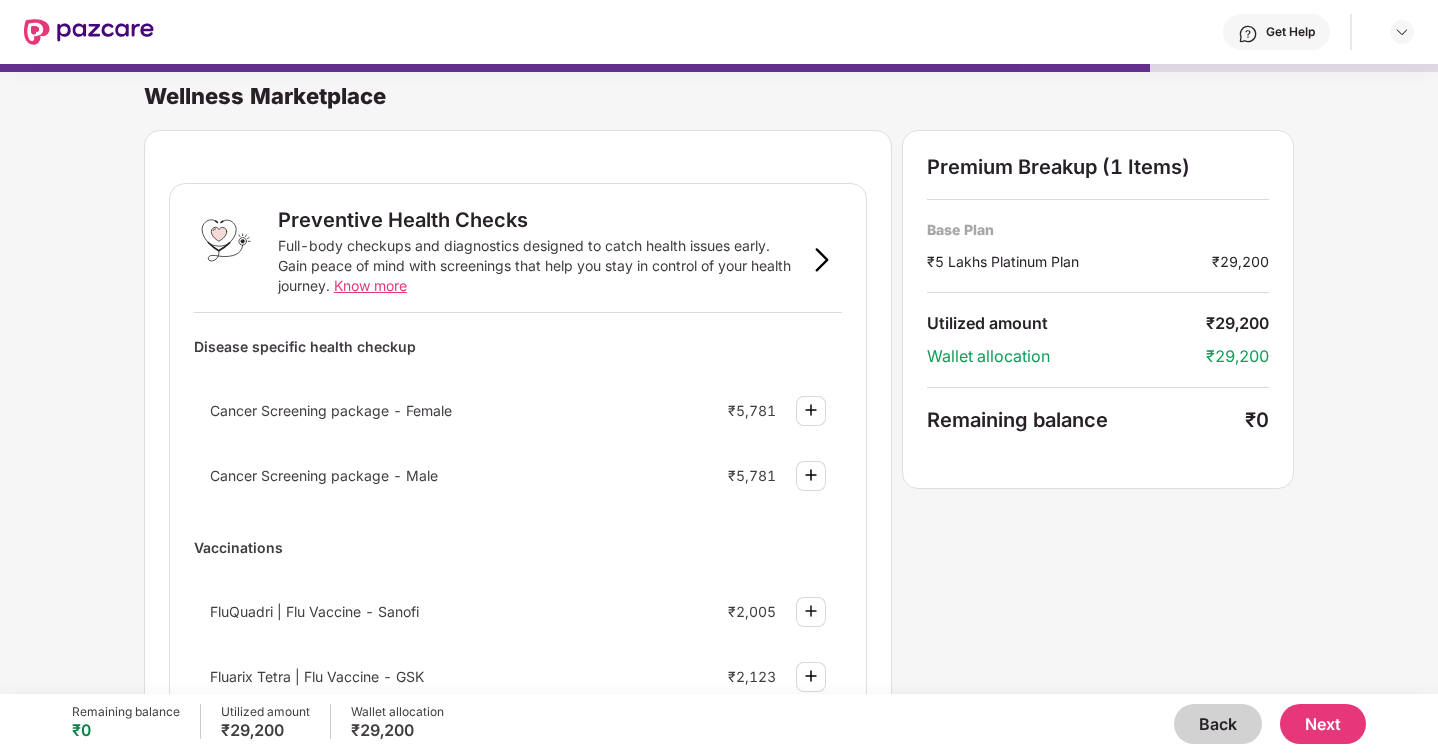 click on "Next" at bounding box center [1323, 724] 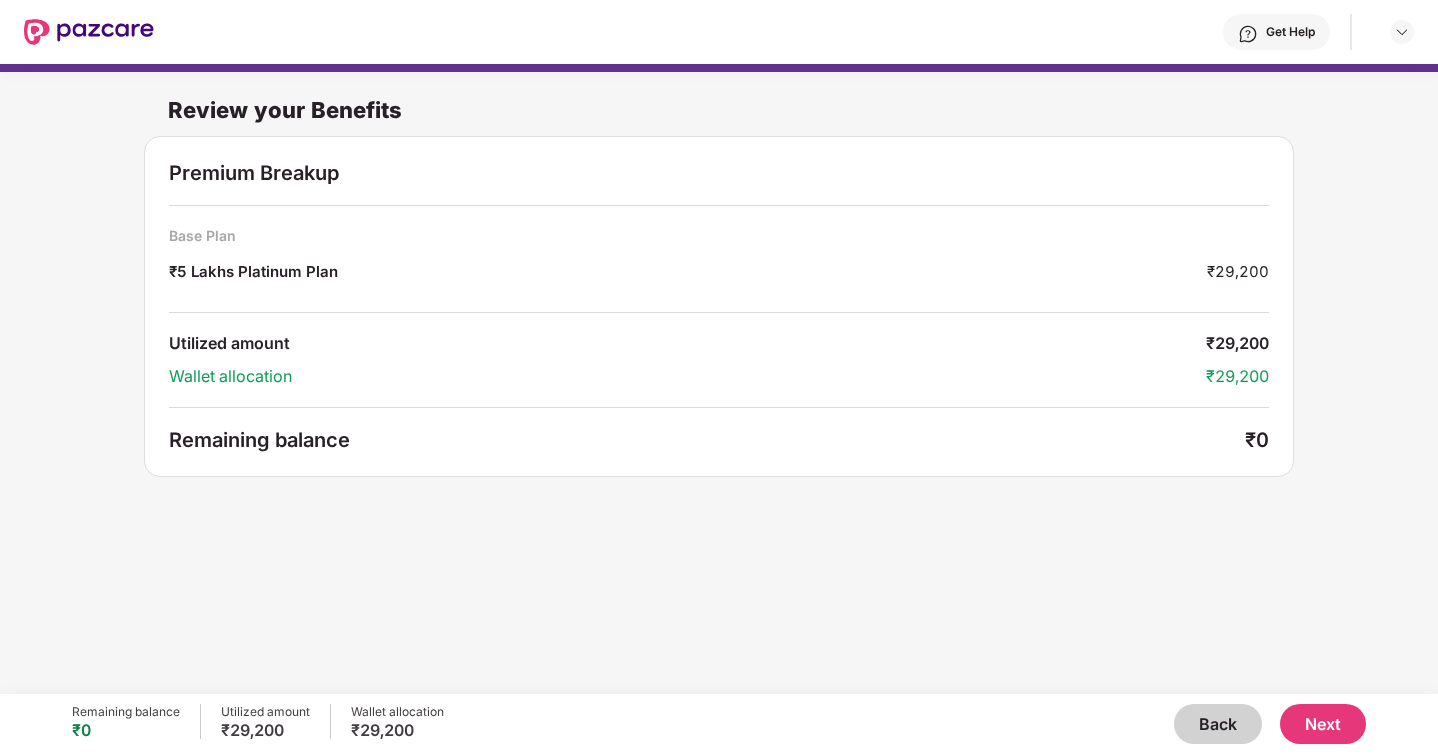 click on "Next" at bounding box center [1323, 724] 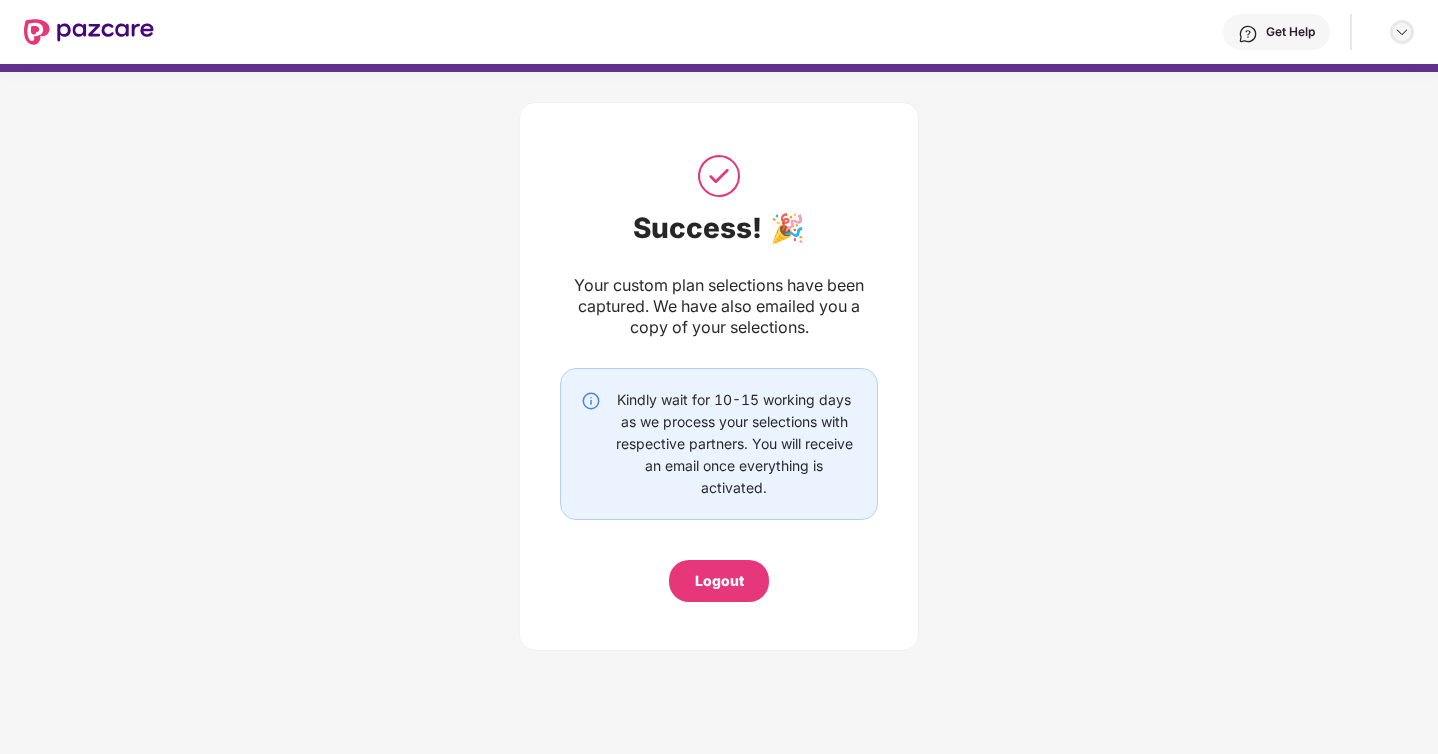 click at bounding box center (1402, 32) 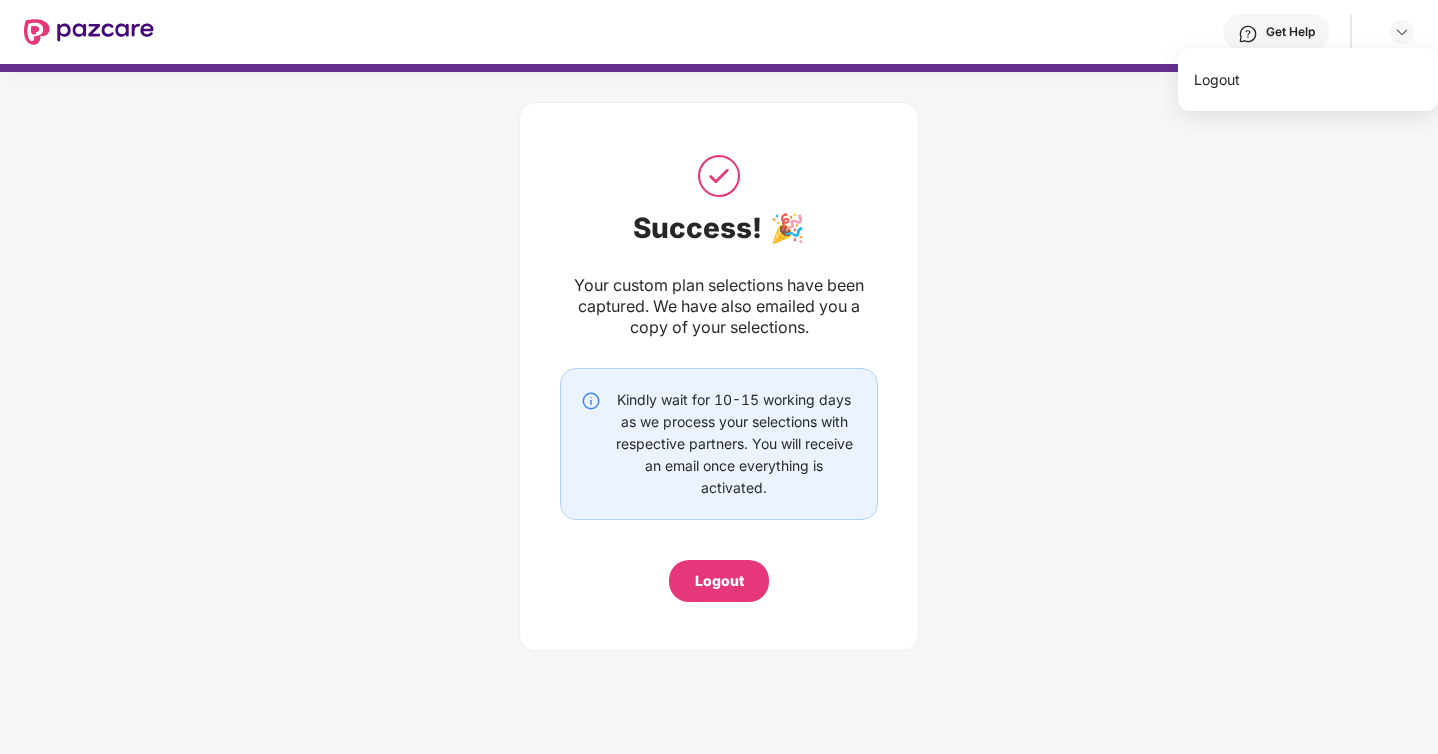 click on "Success! 🎉 Your custom plan selections have been captured. We have also emailed you a copy of your selections. Kindly wait for 10-15 working days as we process your selections with respective partners. You will receive an email once everything is activated. Logout" at bounding box center (719, 371) 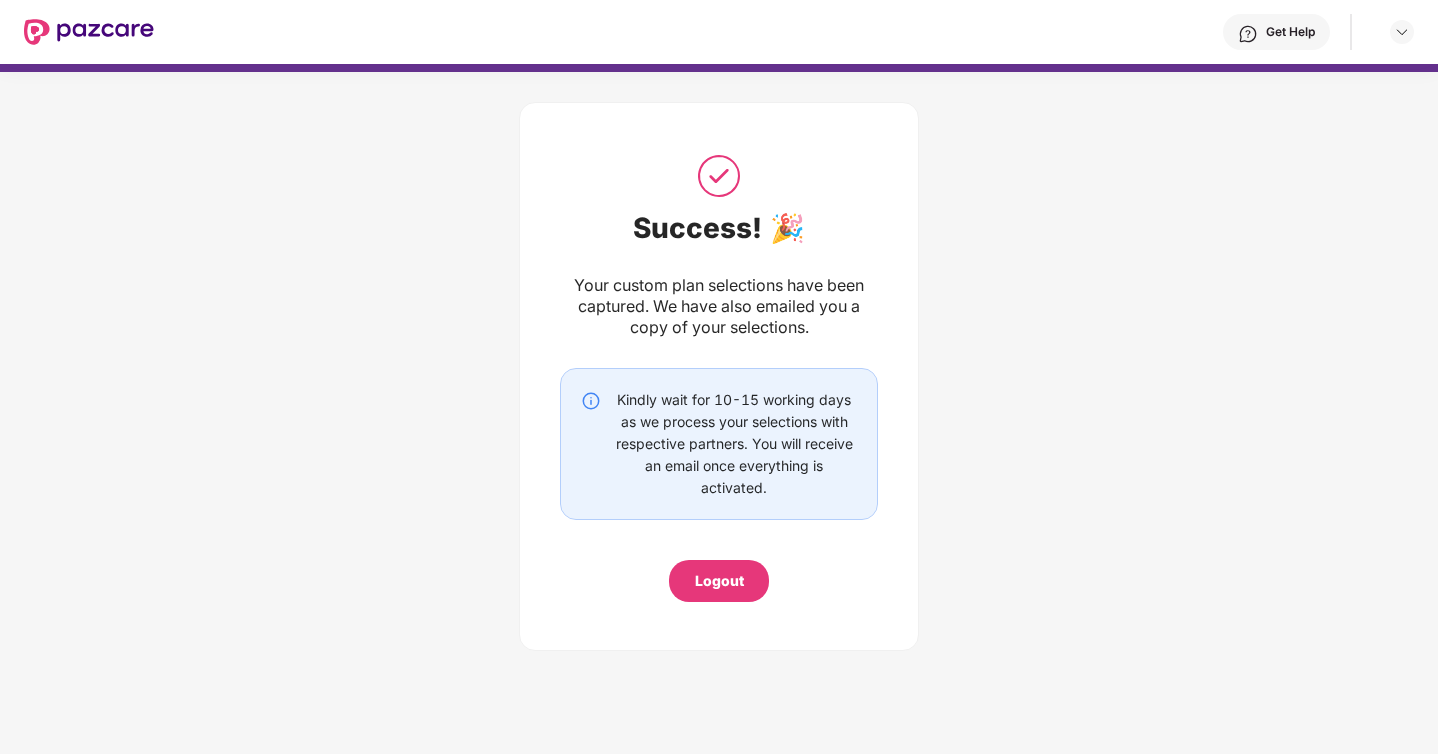click at bounding box center [89, 32] 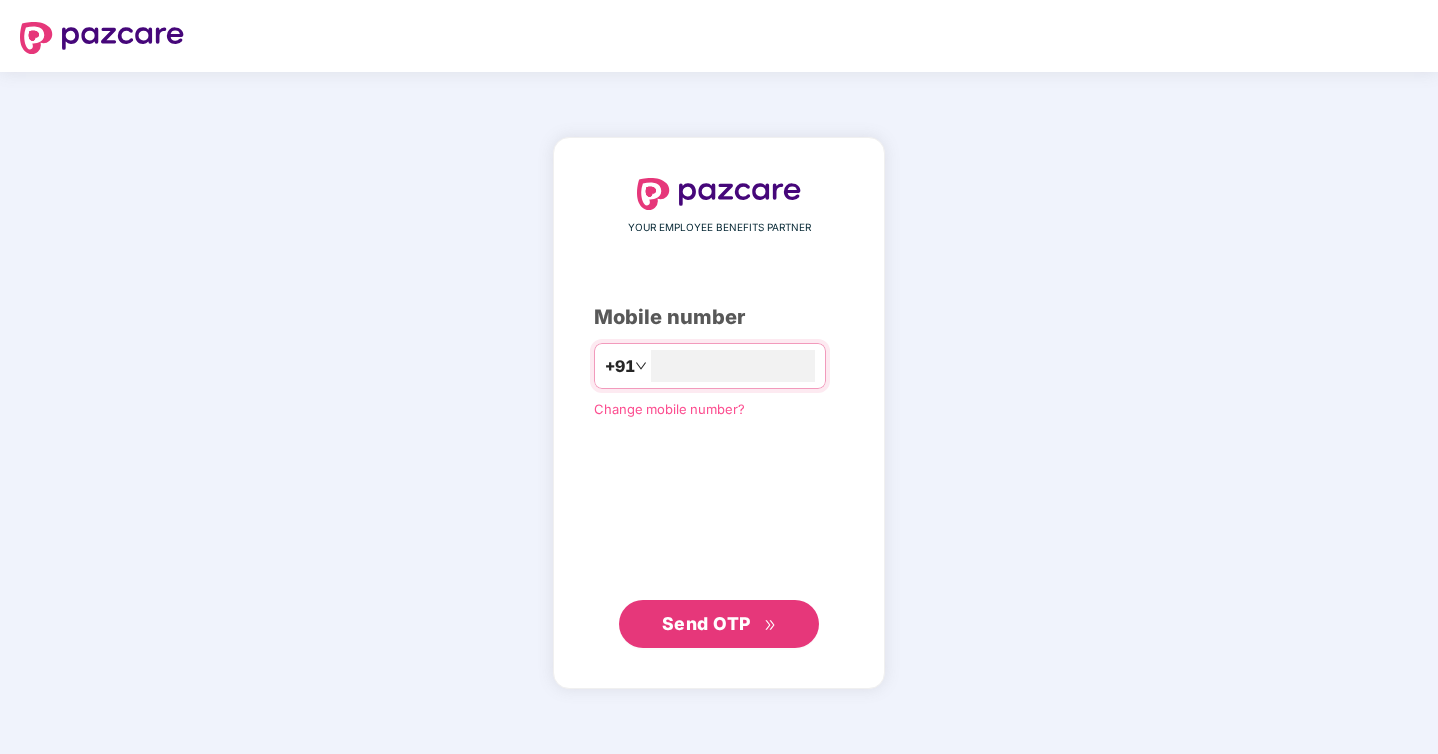 type on "**********" 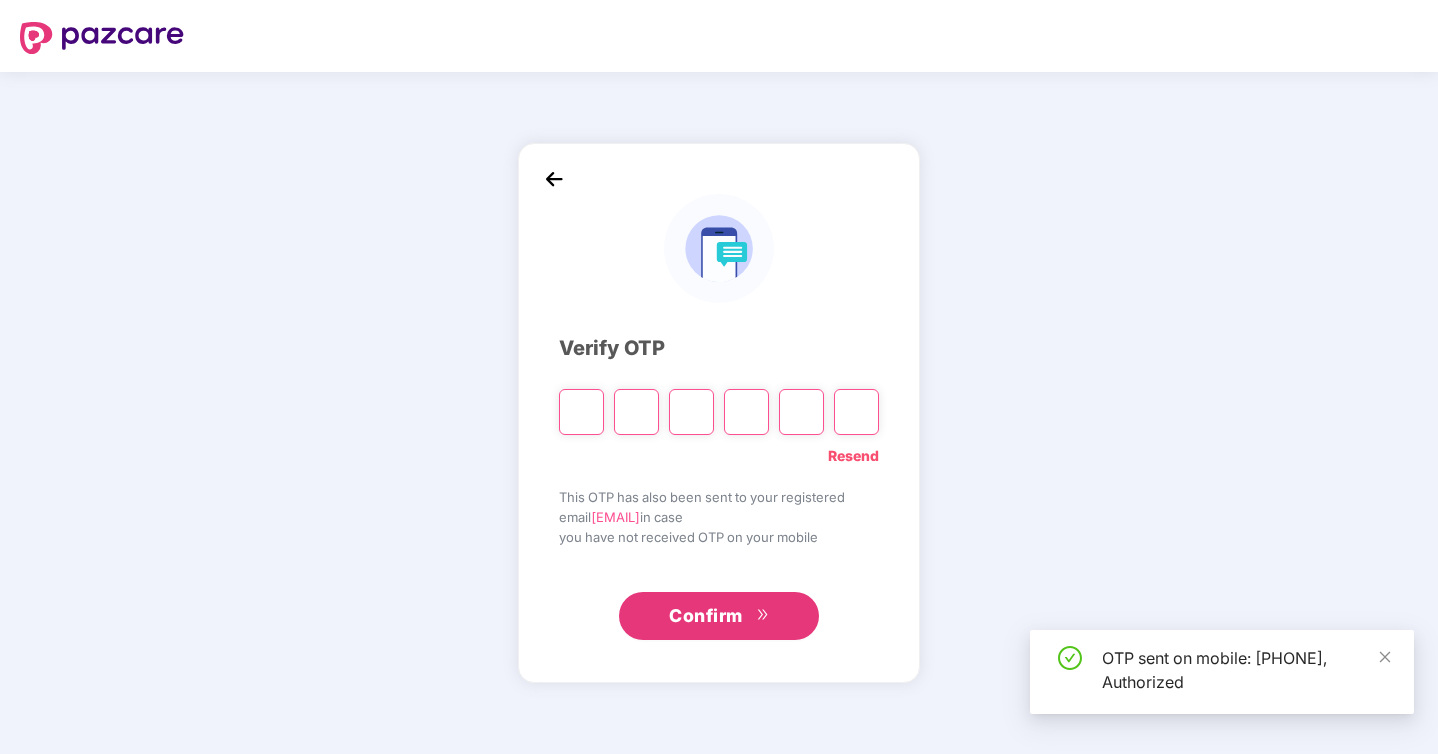 click at bounding box center [581, 412] 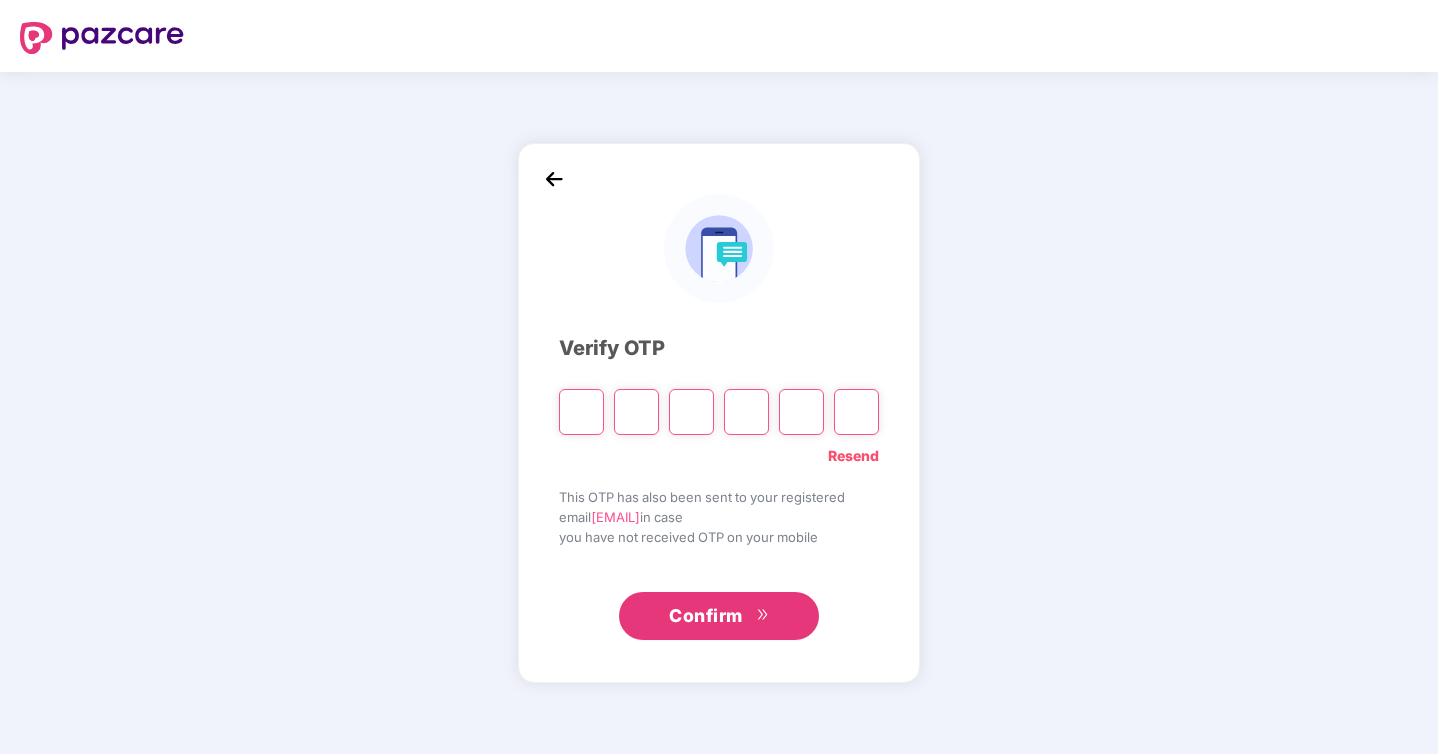 type on "*" 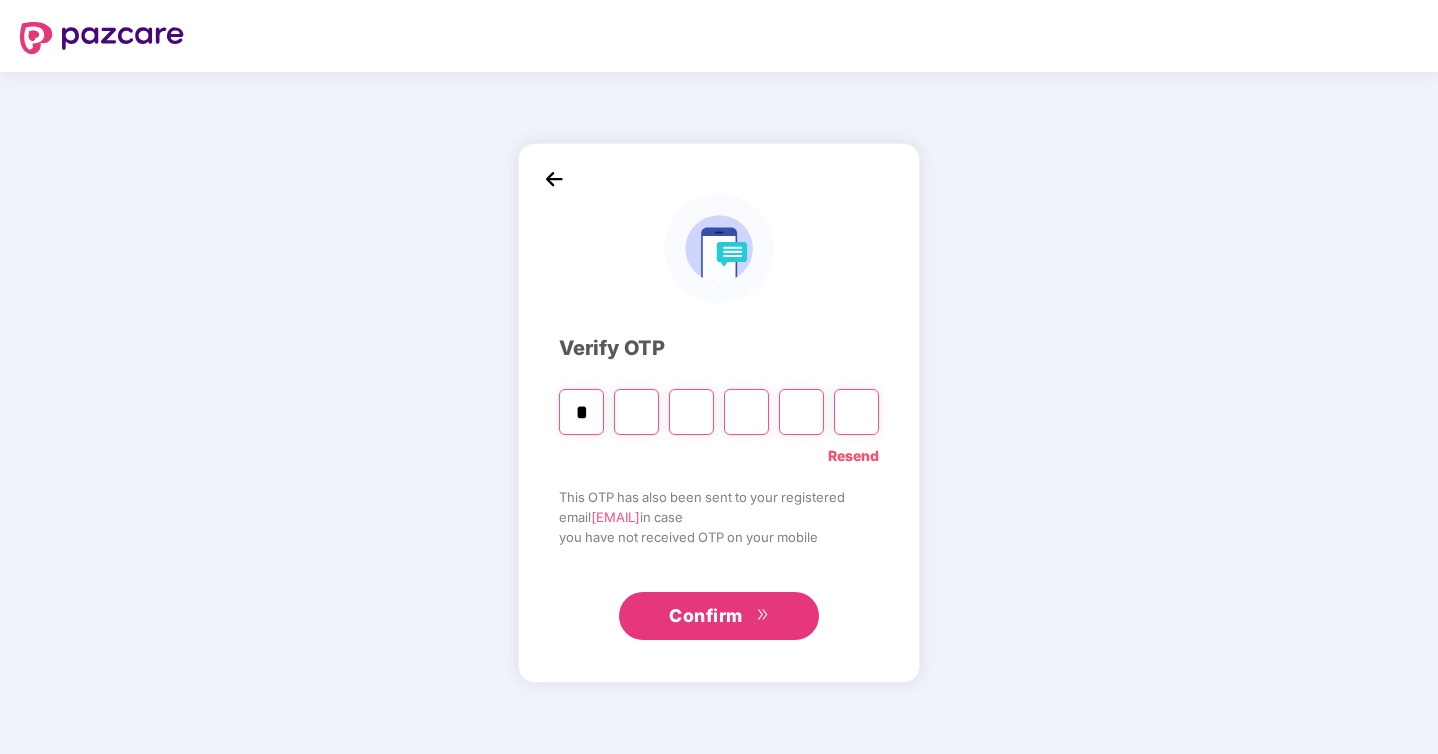 type on "*" 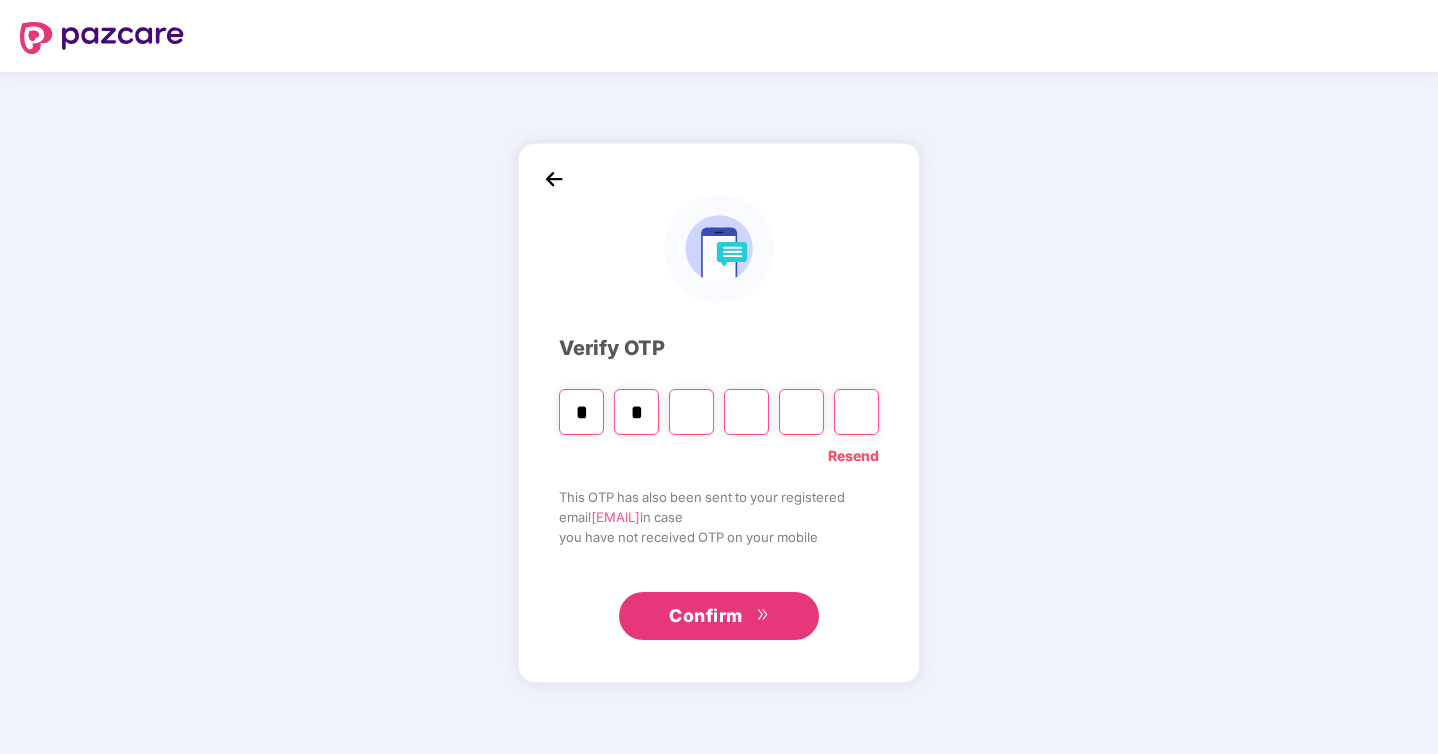 type on "*" 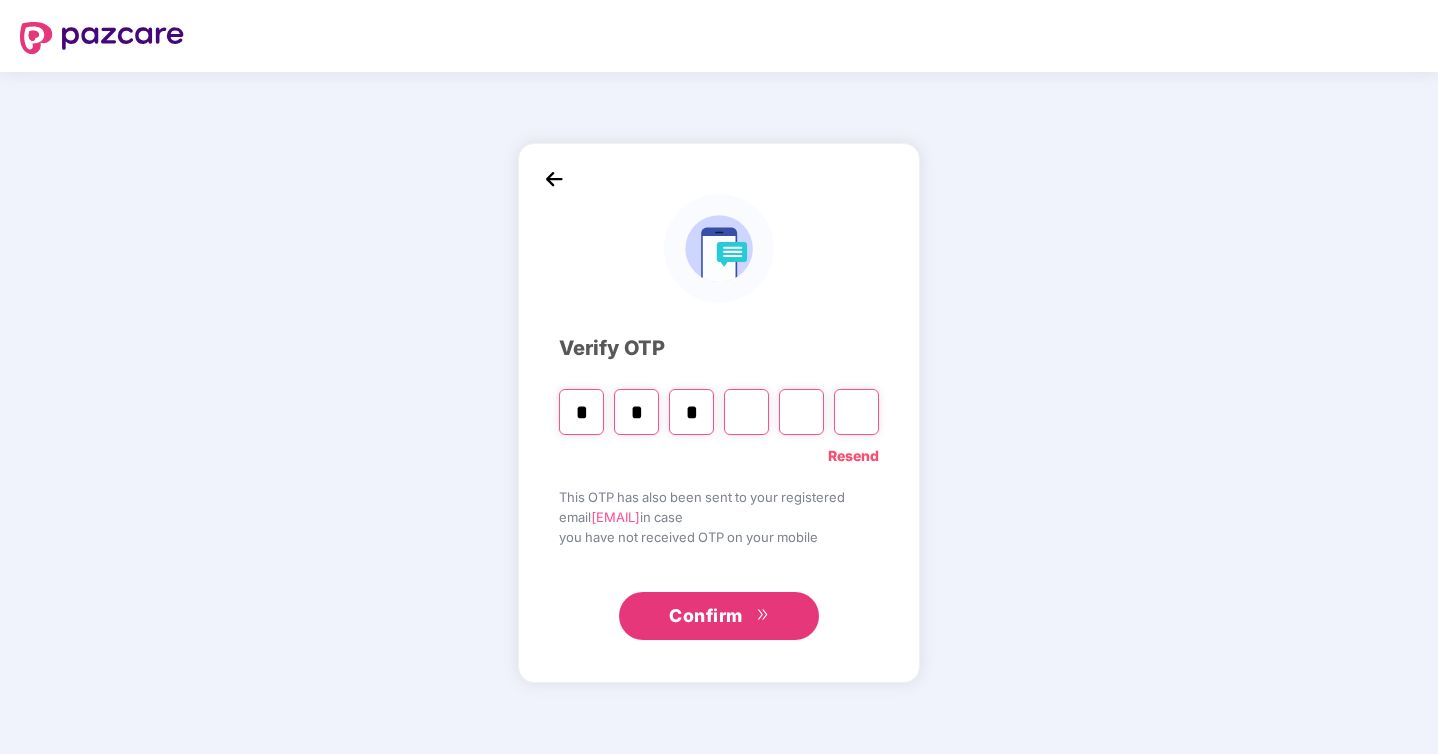 type on "*" 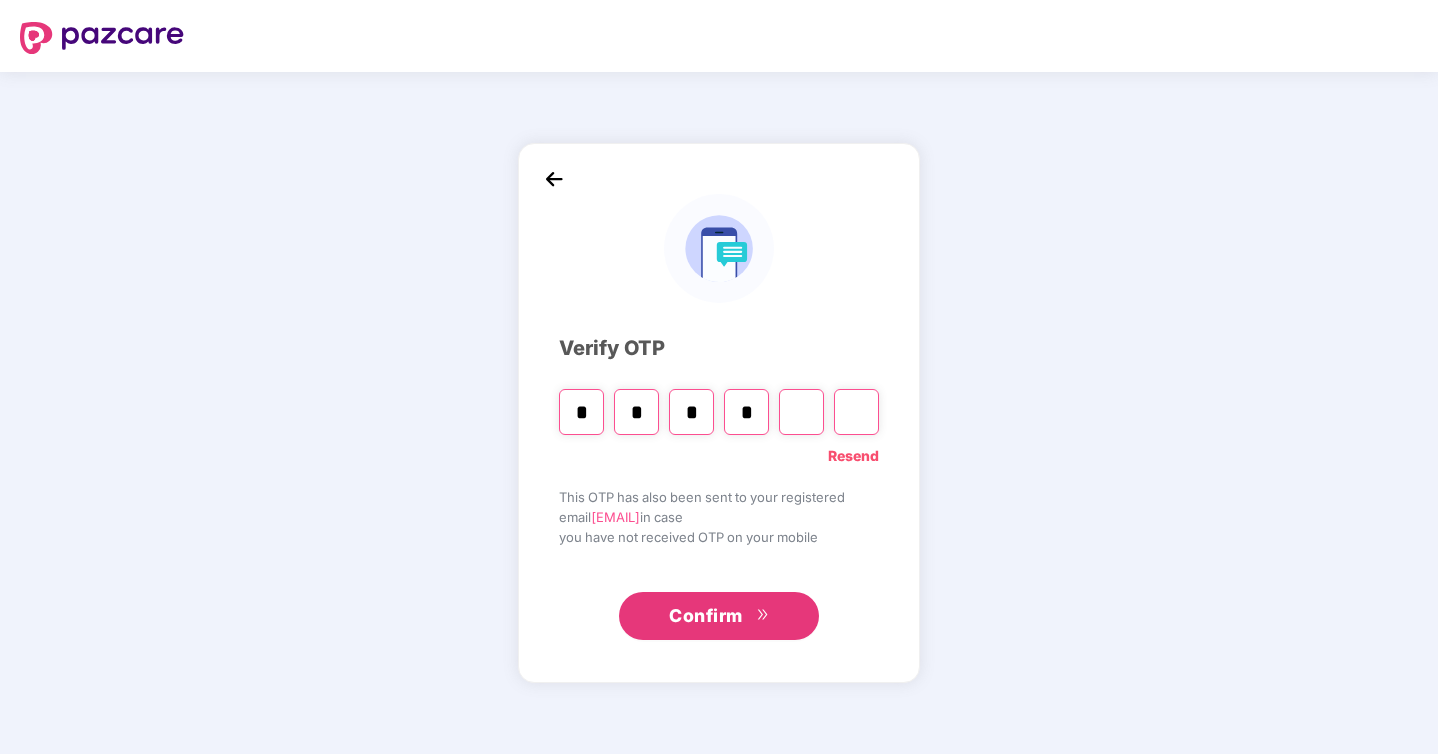 type on "*" 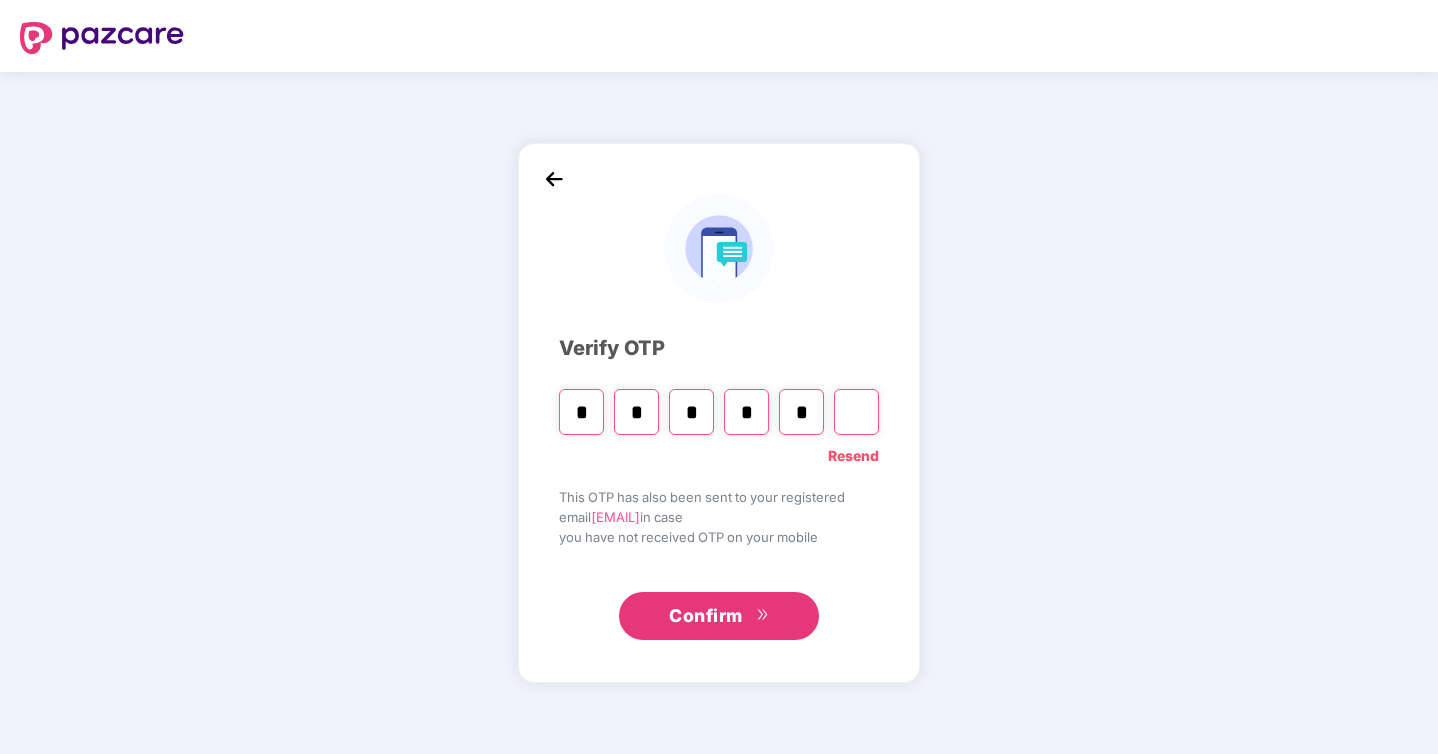 type on "*" 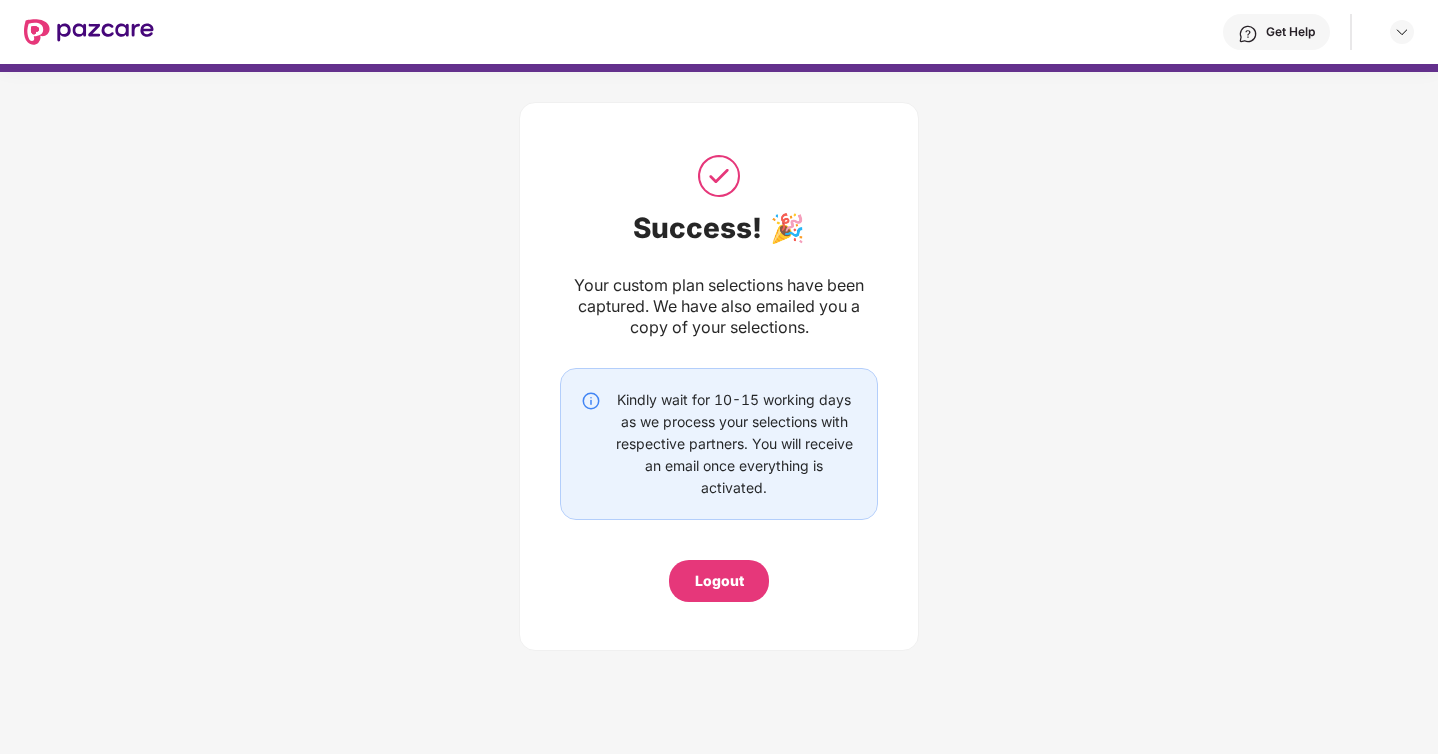 click on "Success! 🎉 Your custom plan selections have been captured. We have also emailed you a copy of your selections. Kindly wait for 10-15 working days as we process your selections with respective partners. You will receive an email once everything is activated. Logout" at bounding box center (719, 376) 